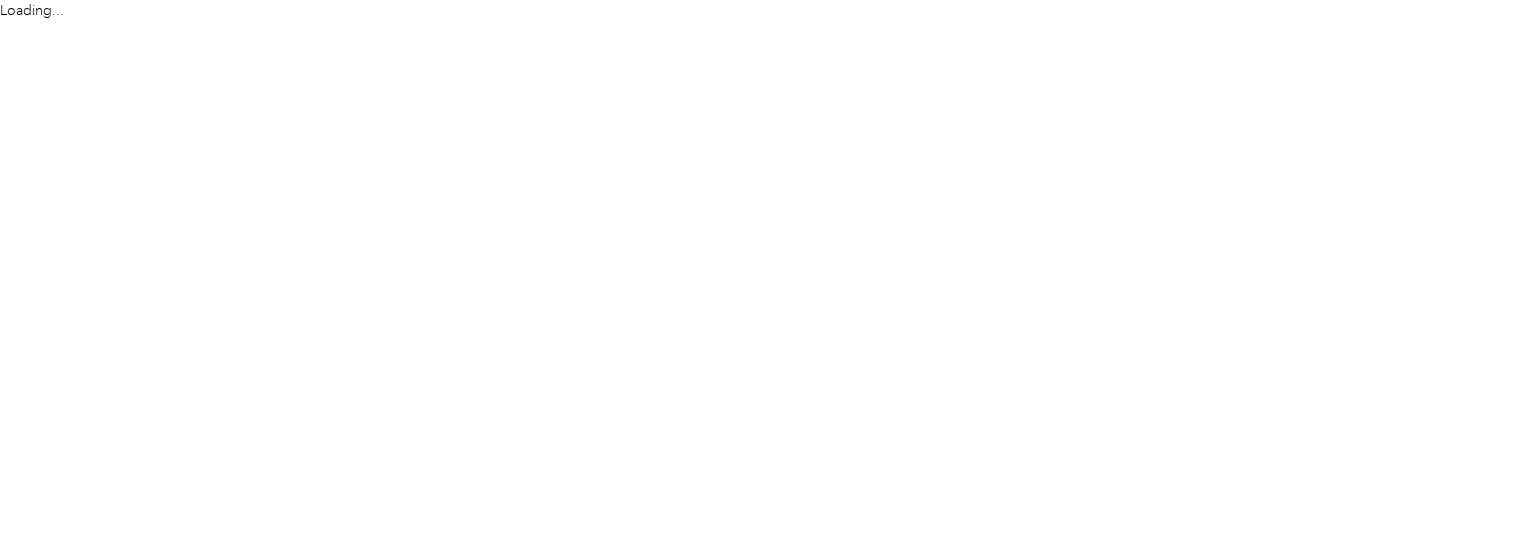 scroll, scrollTop: 0, scrollLeft: 0, axis: both 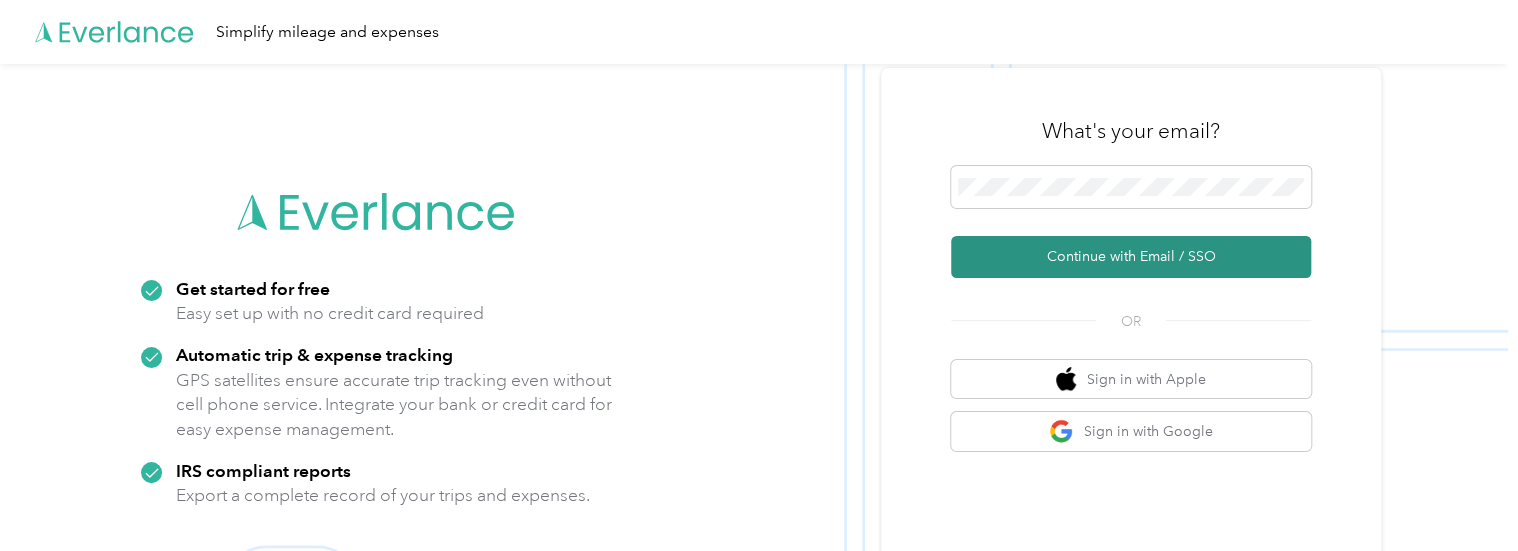click on "Continue with Email / SSO" at bounding box center [1131, 257] 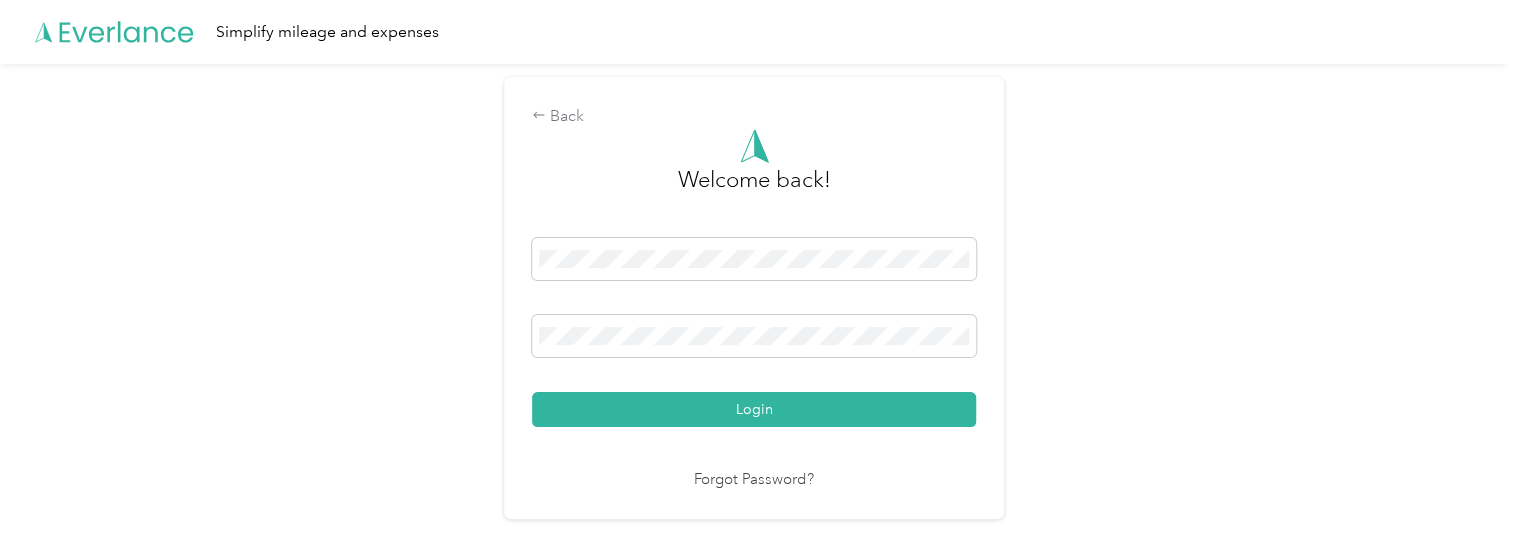 click on "Login" at bounding box center (754, 409) 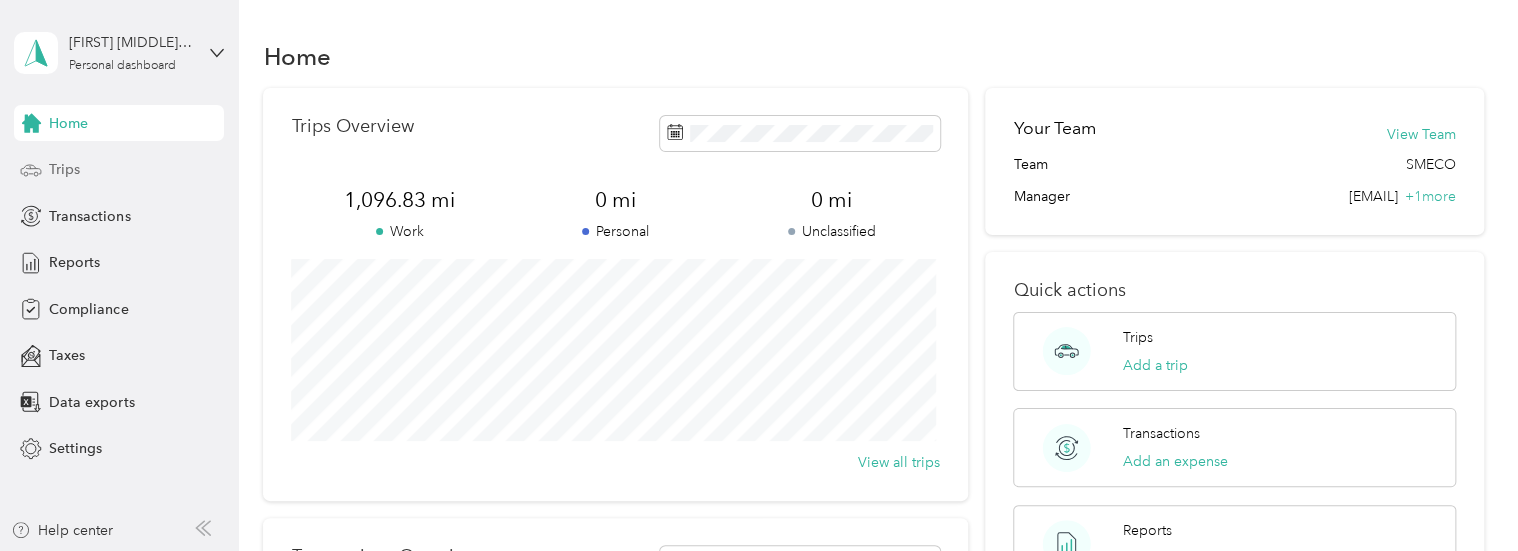 click on "Trips" at bounding box center [119, 170] 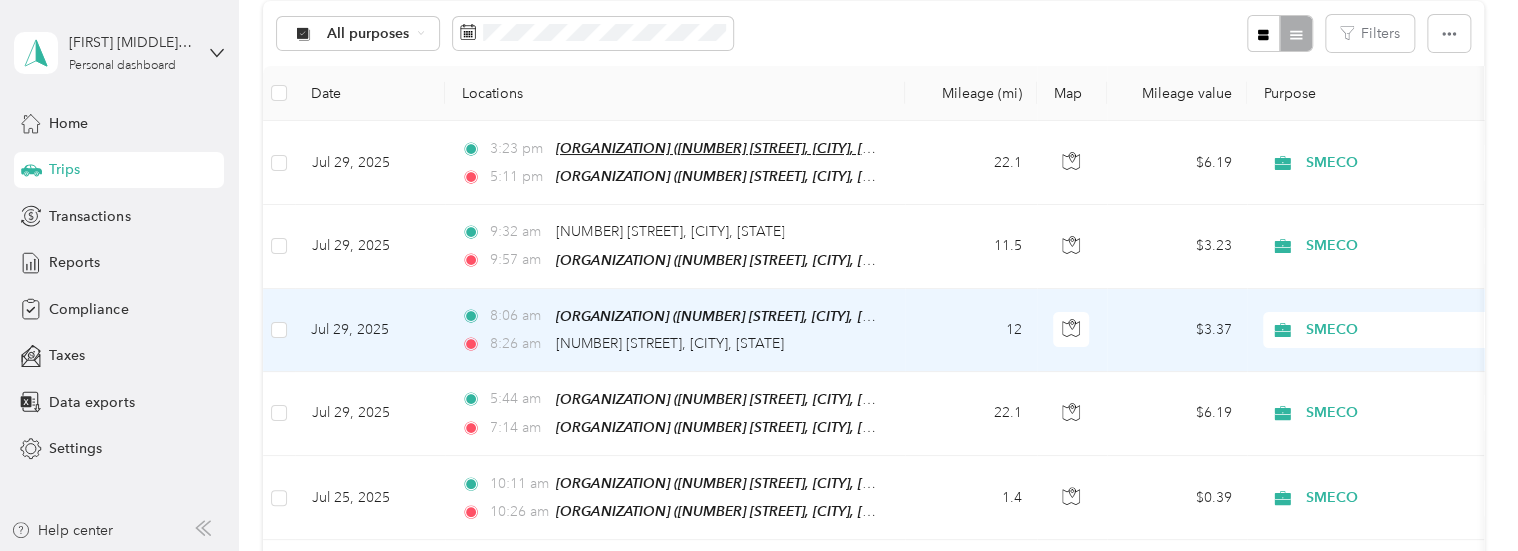scroll, scrollTop: 200, scrollLeft: 0, axis: vertical 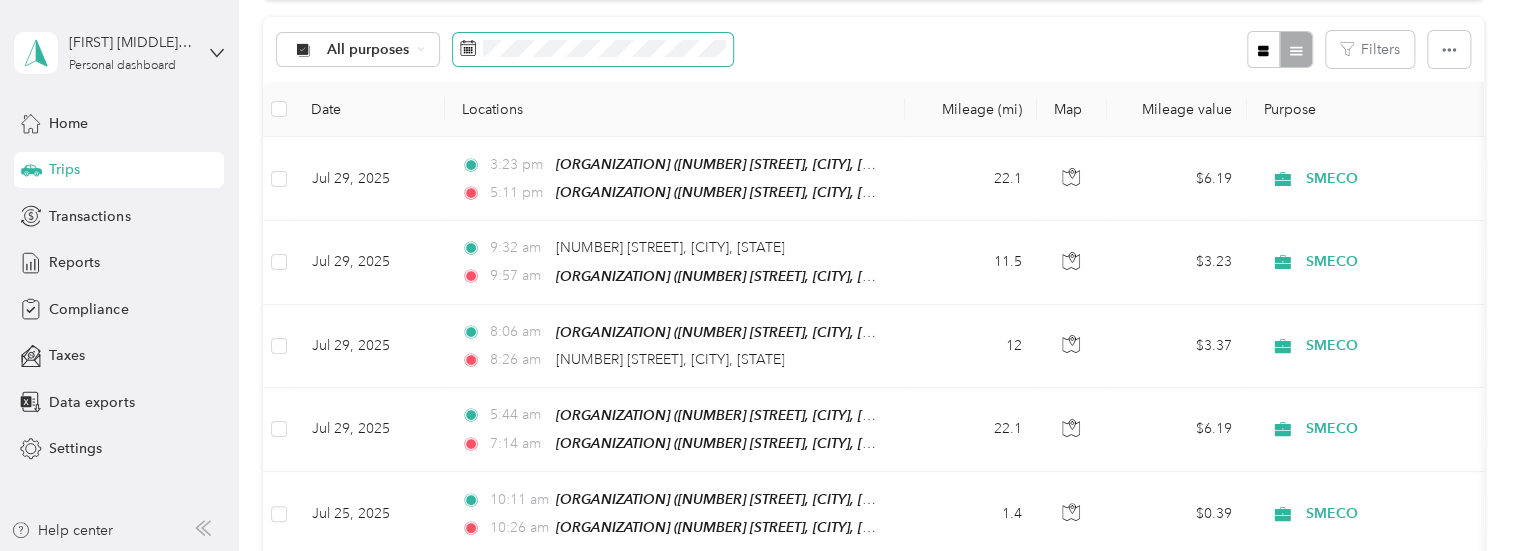 click at bounding box center (593, 50) 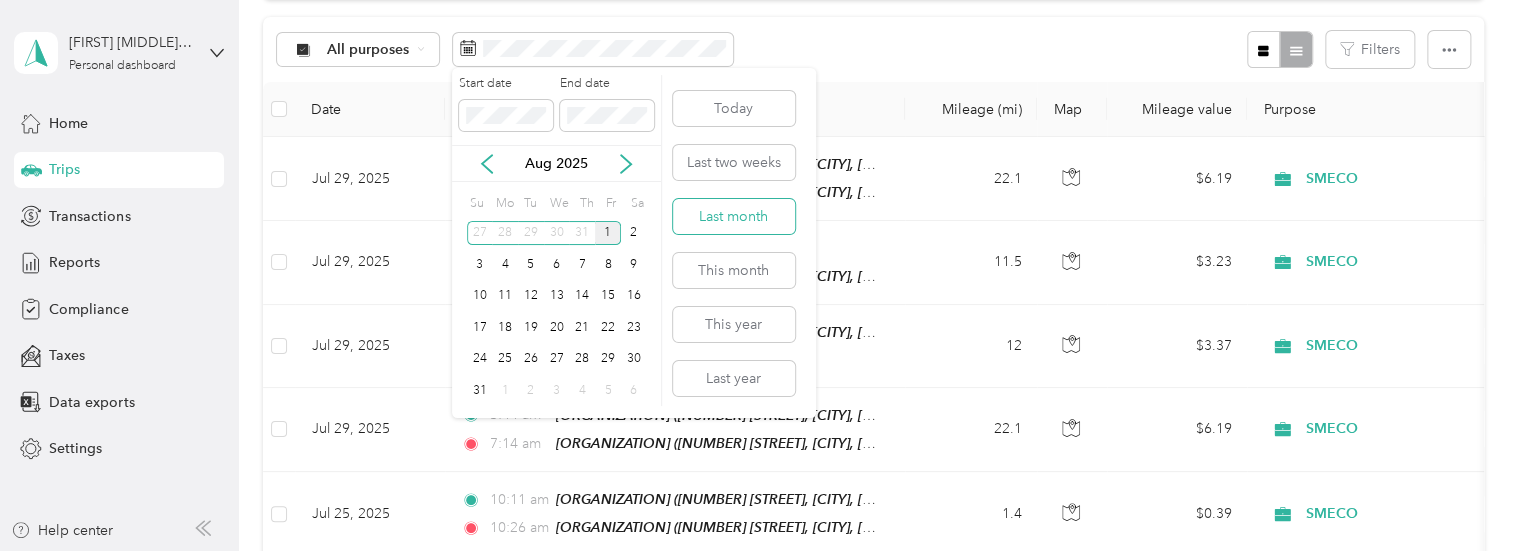 click on "Last month" at bounding box center [734, 216] 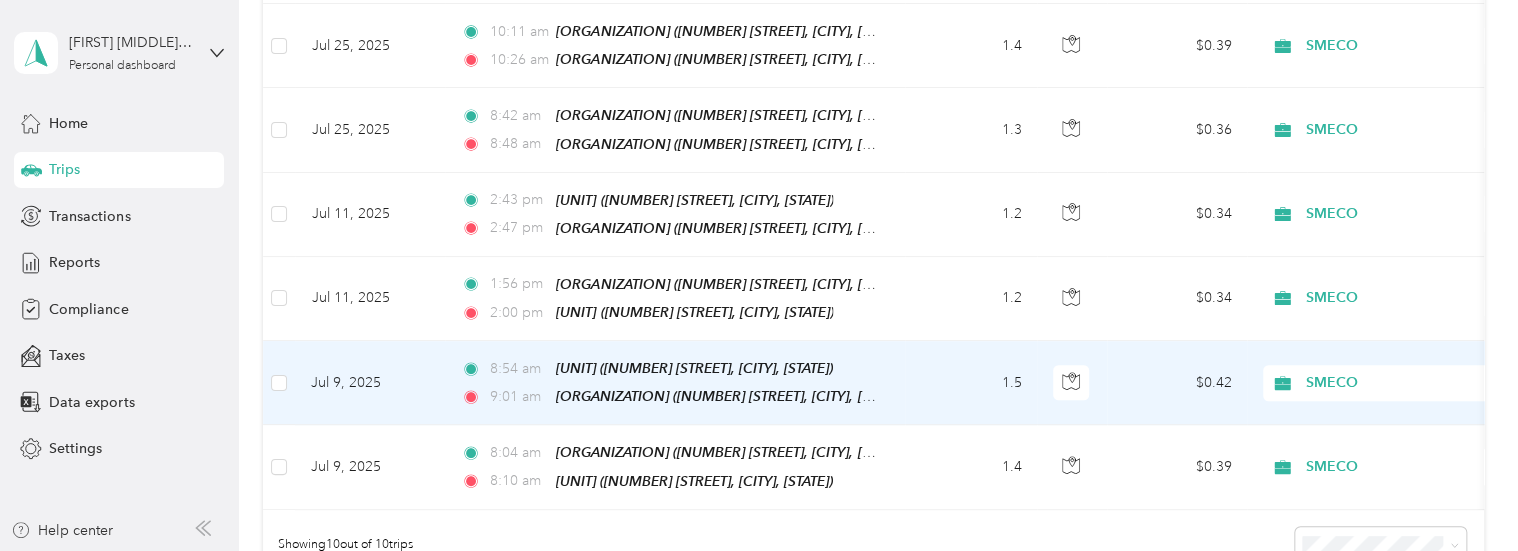 scroll, scrollTop: 667, scrollLeft: 0, axis: vertical 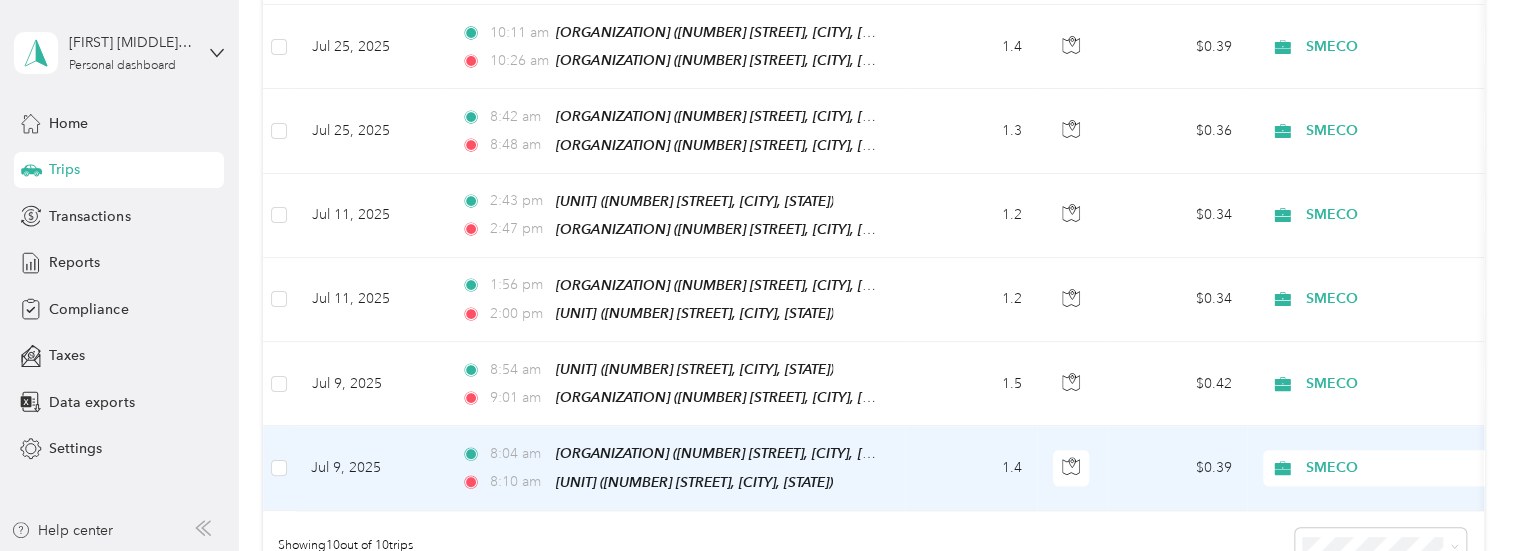 click on "1.4" at bounding box center (971, 468) 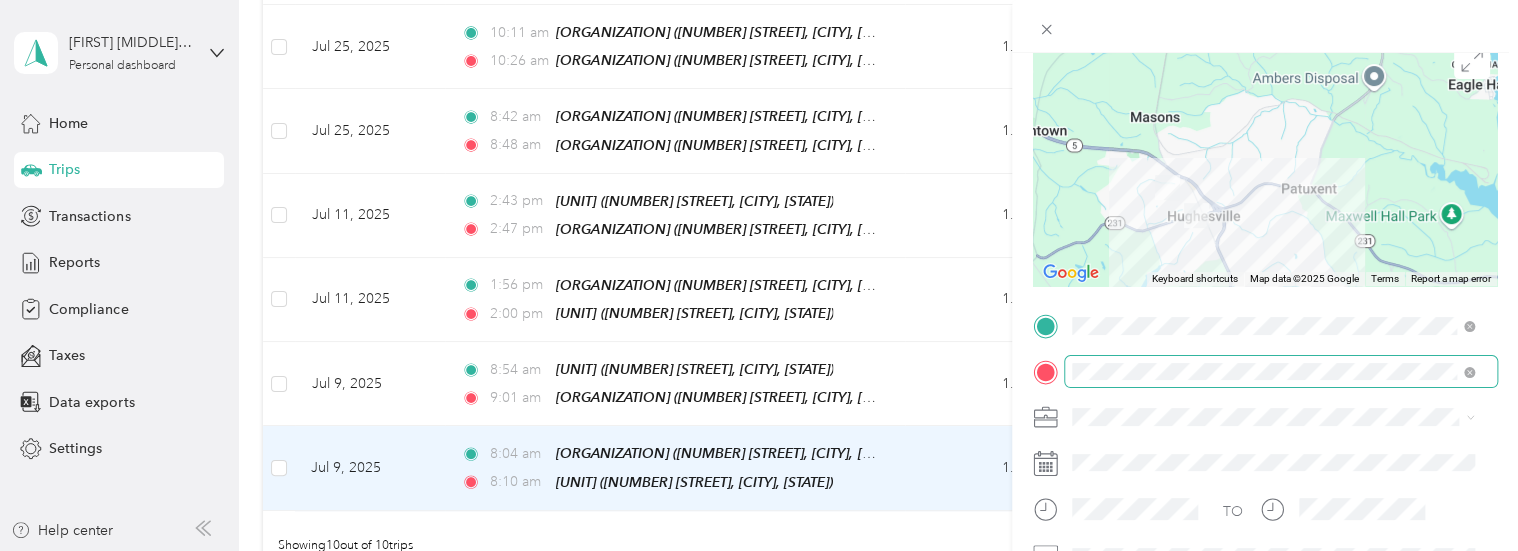 scroll, scrollTop: 200, scrollLeft: 0, axis: vertical 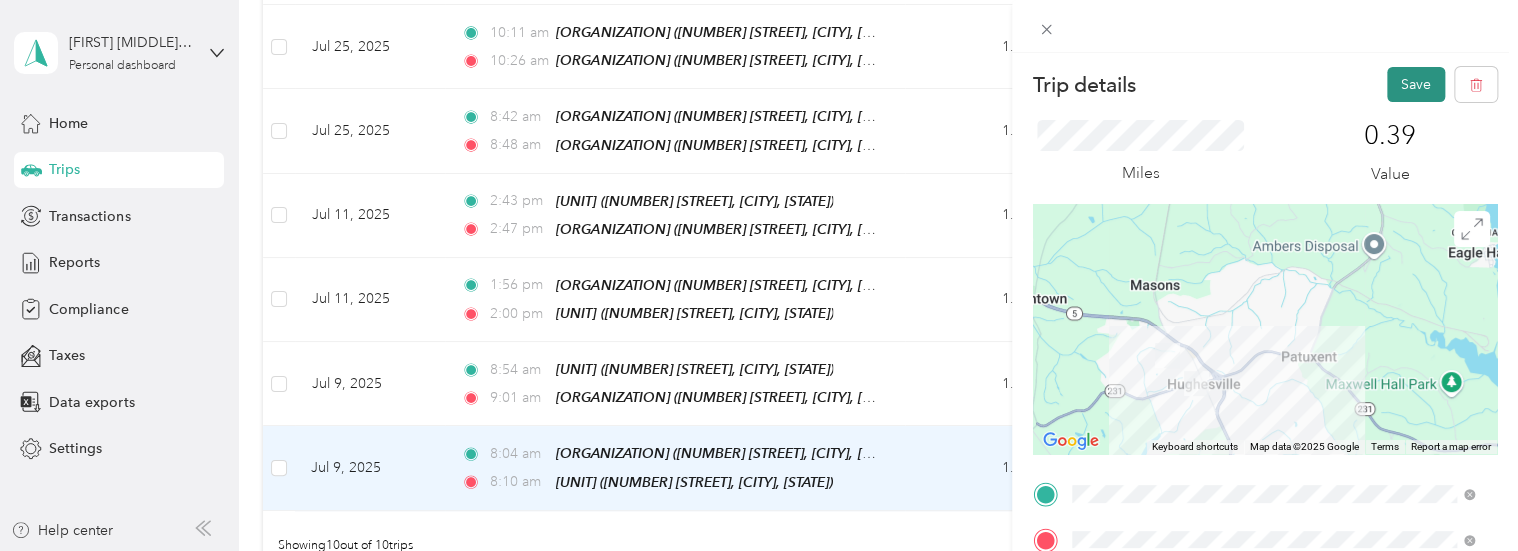 click on "Save" at bounding box center (1416, 84) 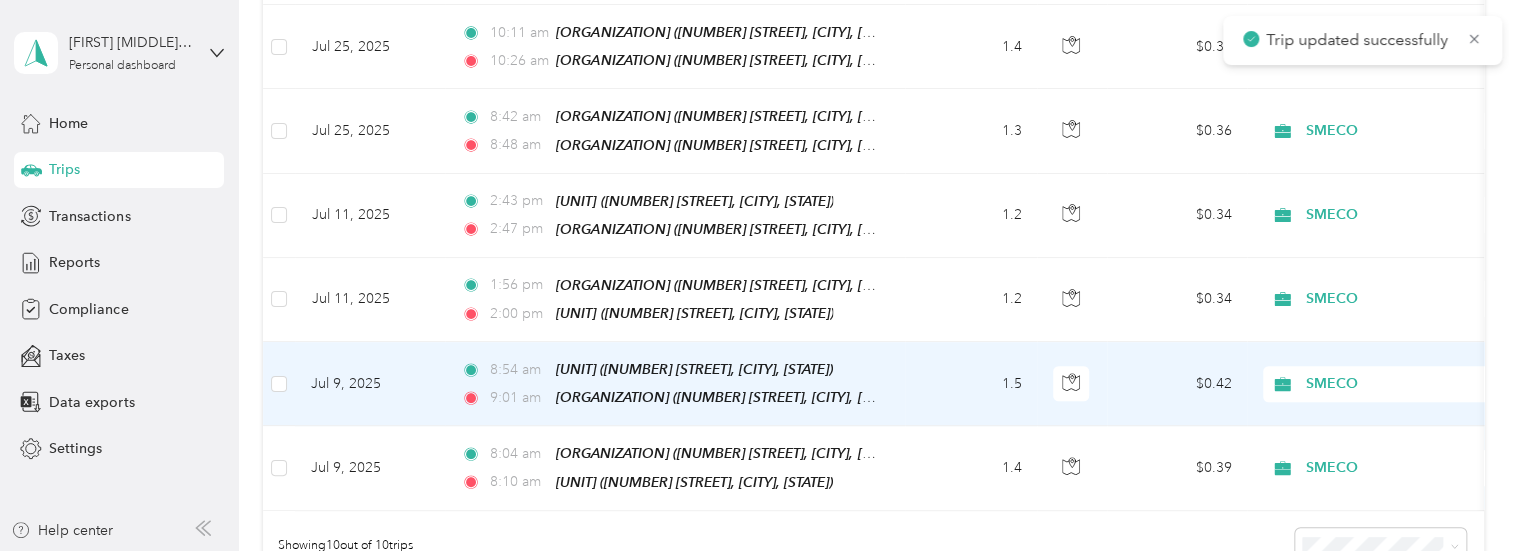 click on "1.5" at bounding box center [971, 384] 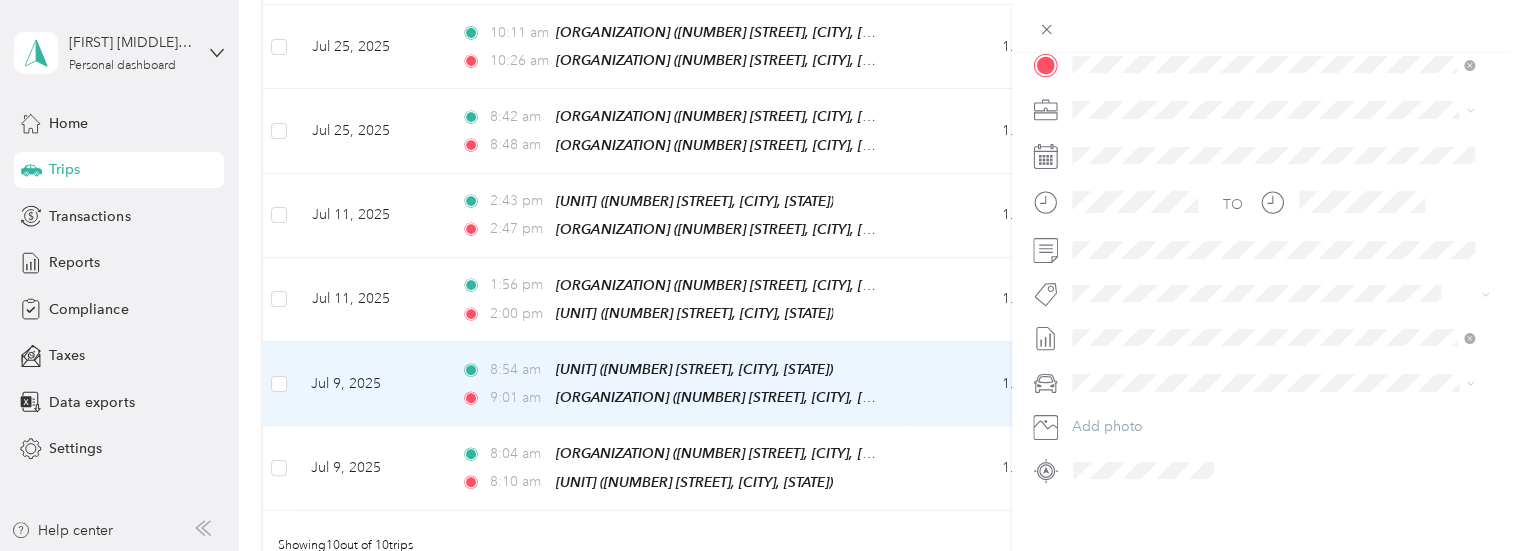 scroll, scrollTop: 498, scrollLeft: 0, axis: vertical 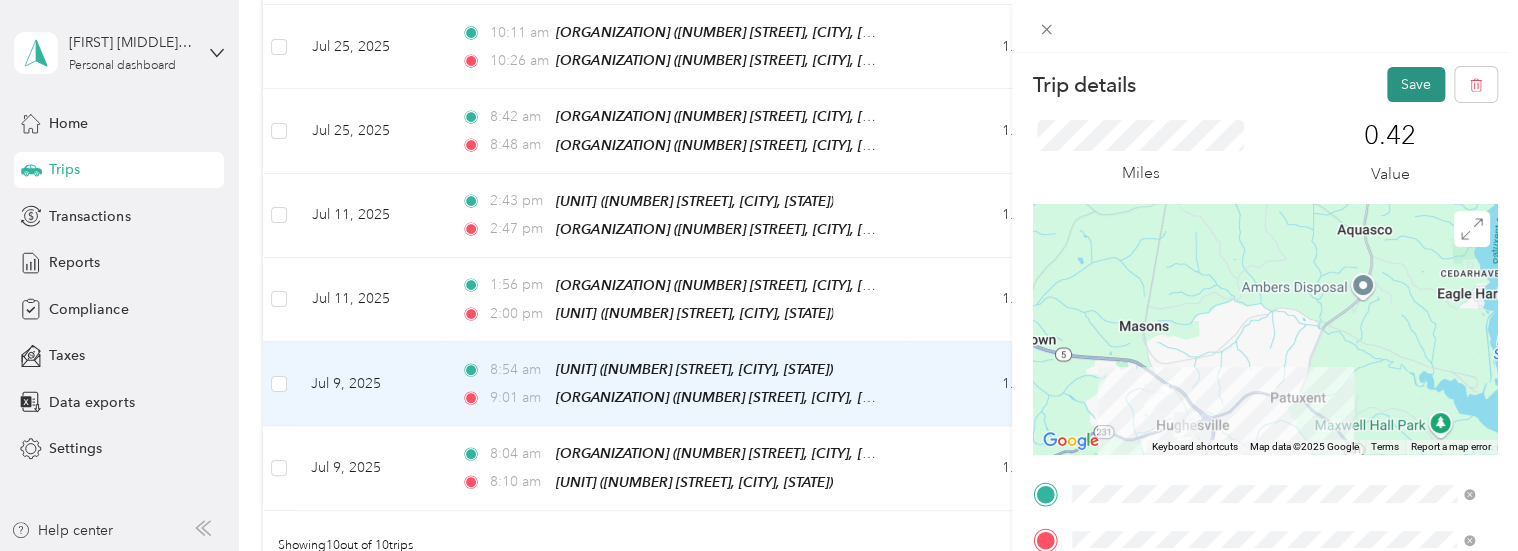 click on "Save" at bounding box center (1416, 84) 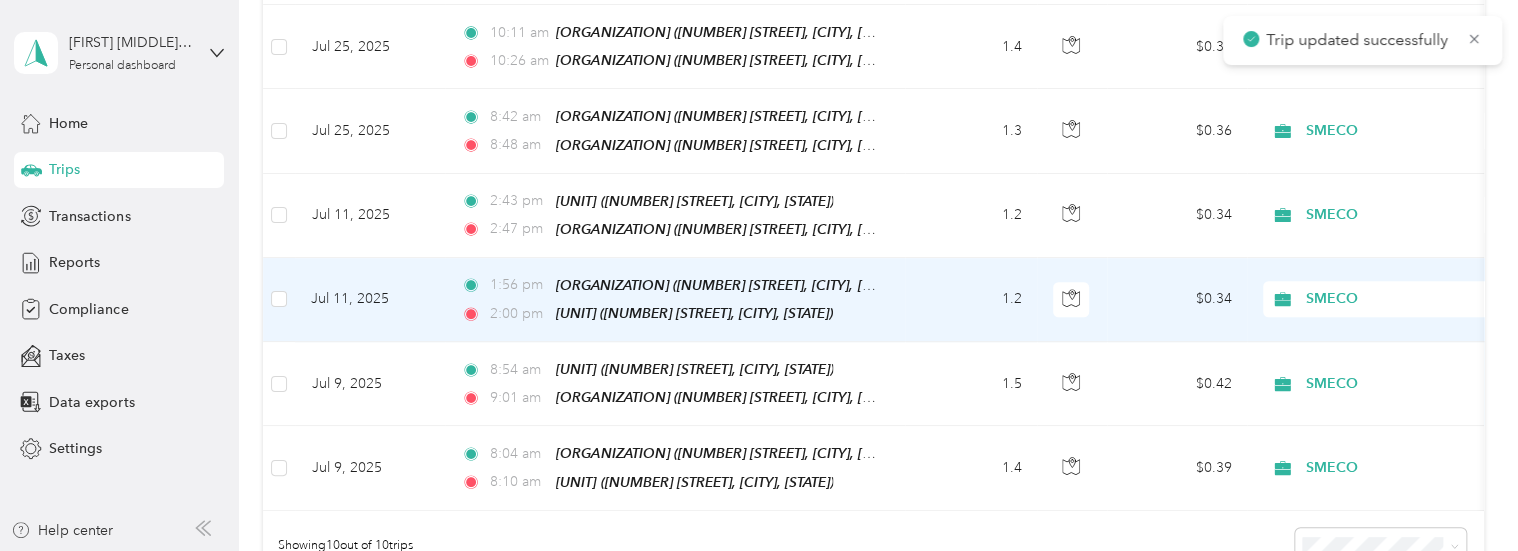 click on "1.2" at bounding box center [971, 300] 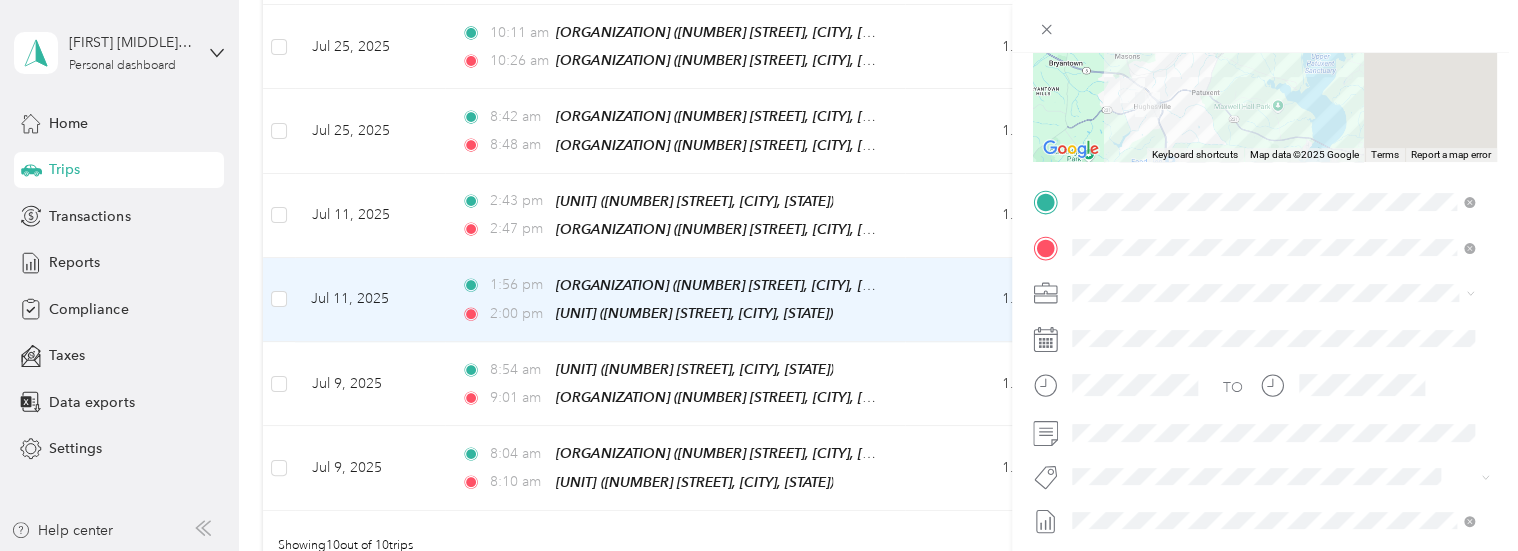 scroll, scrollTop: 300, scrollLeft: 0, axis: vertical 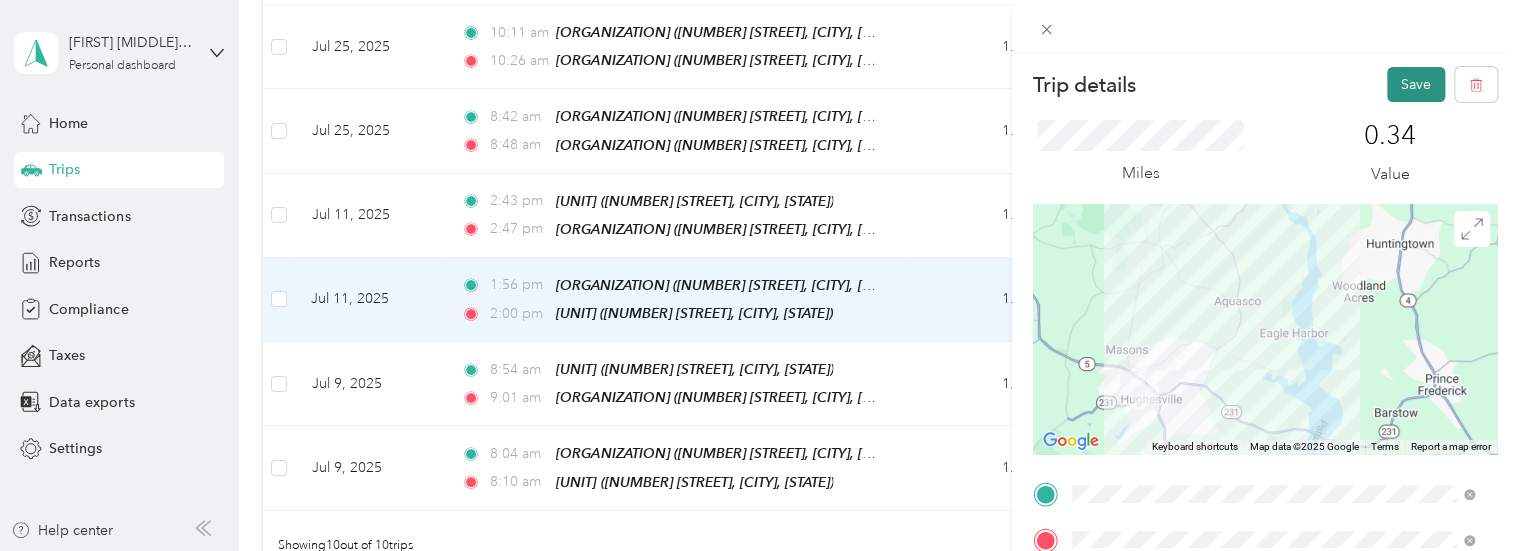 click on "Save" at bounding box center (1416, 84) 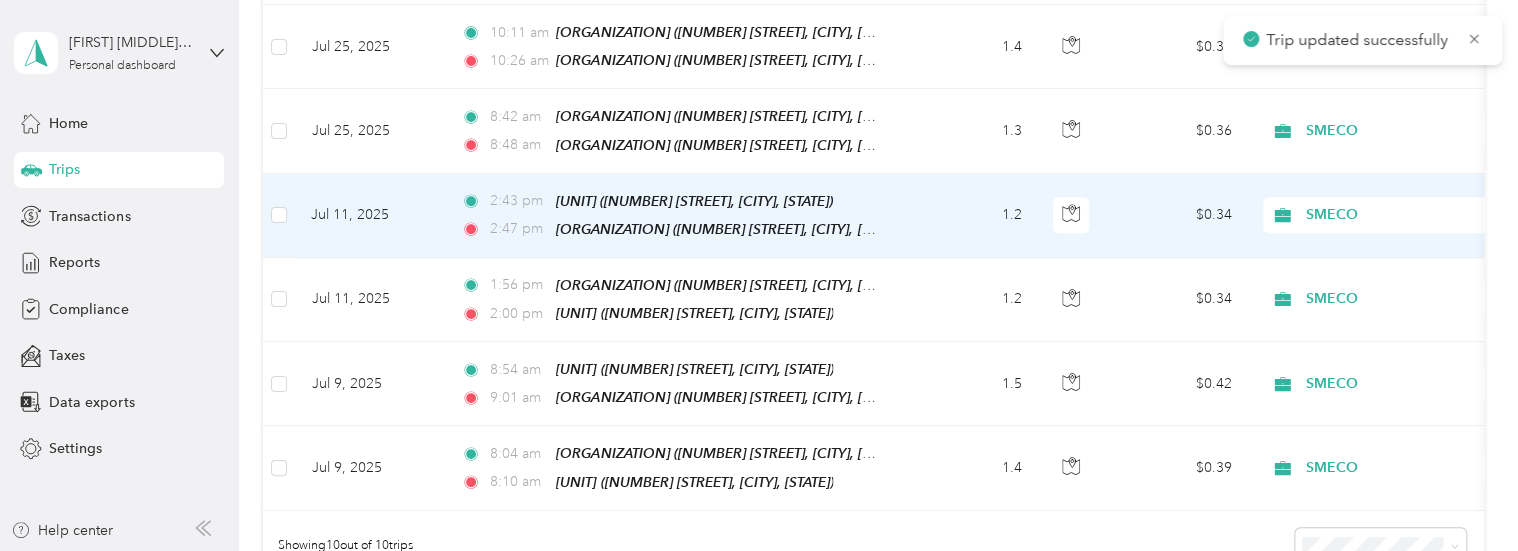 click on "1.2" at bounding box center (971, 216) 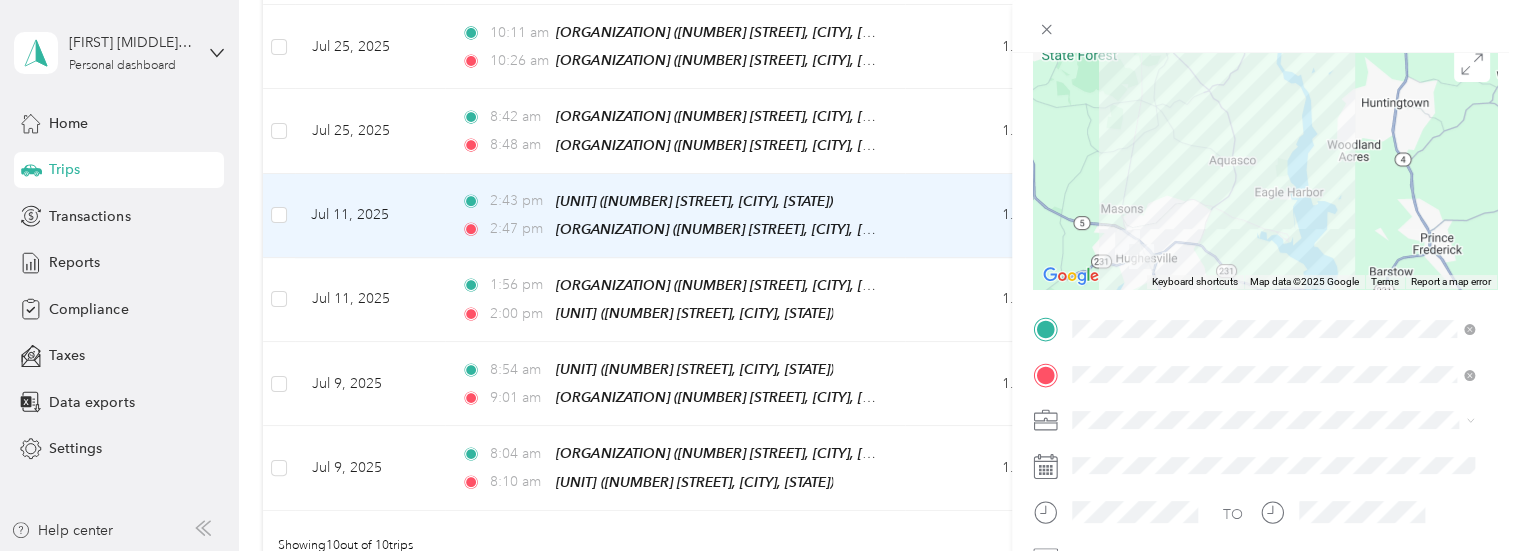 scroll, scrollTop: 300, scrollLeft: 0, axis: vertical 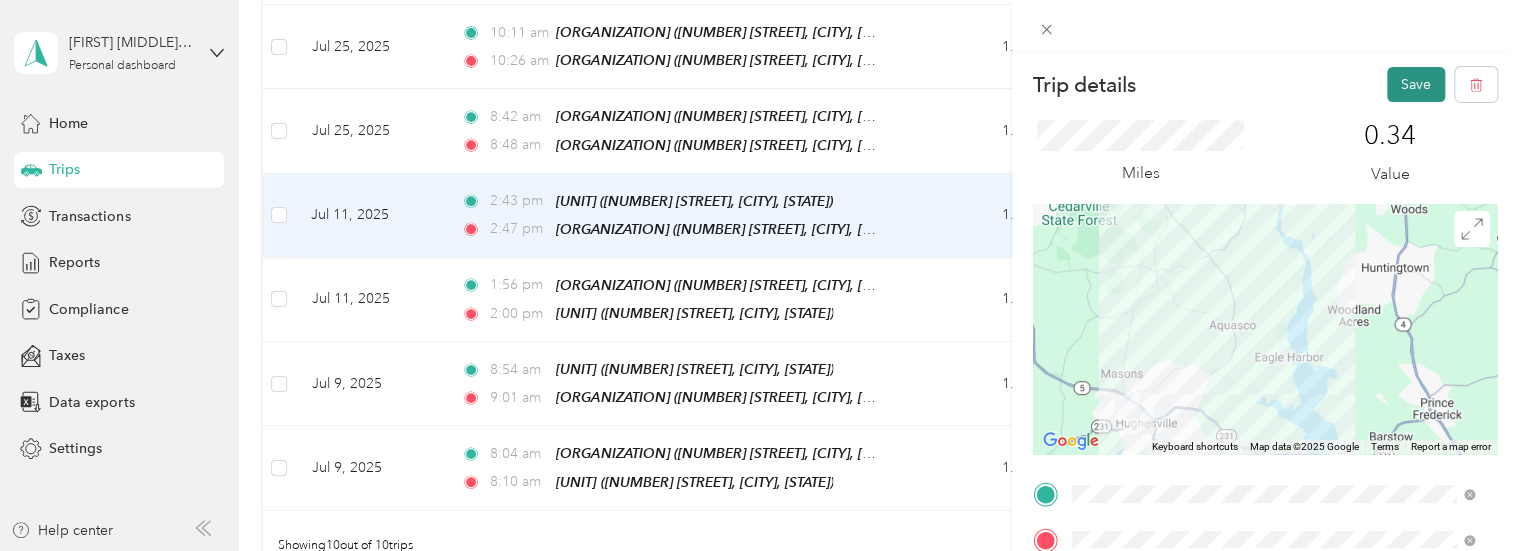 click on "Save" at bounding box center [1416, 84] 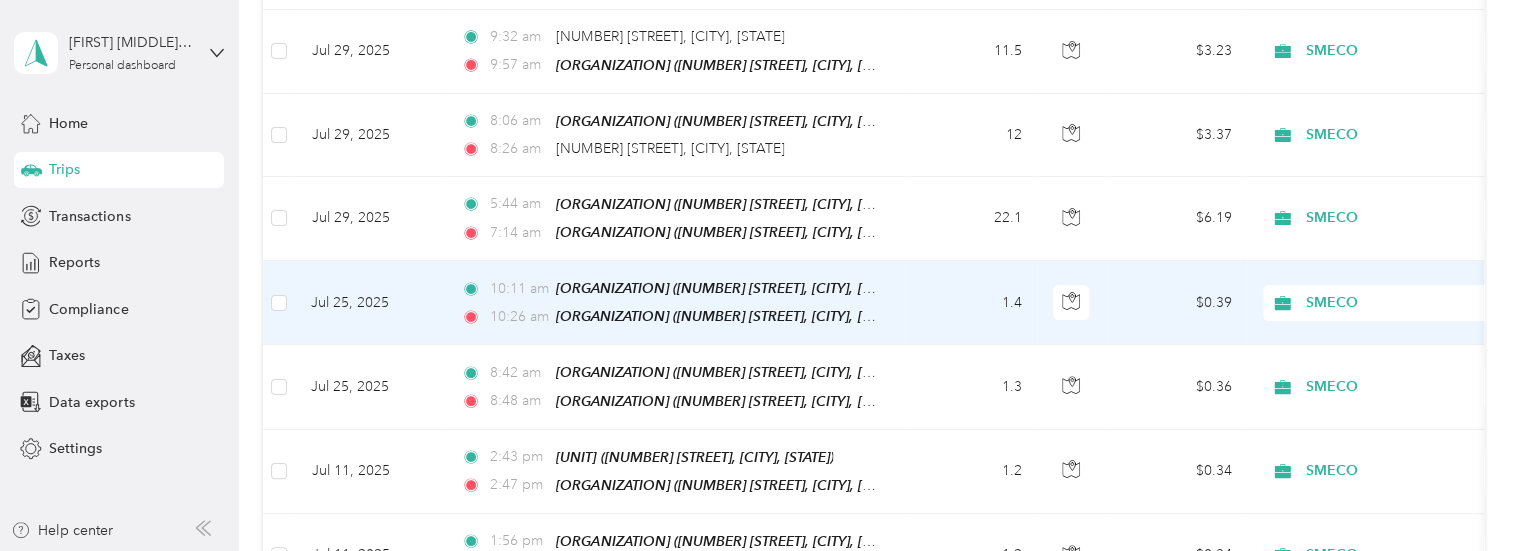 scroll, scrollTop: 367, scrollLeft: 0, axis: vertical 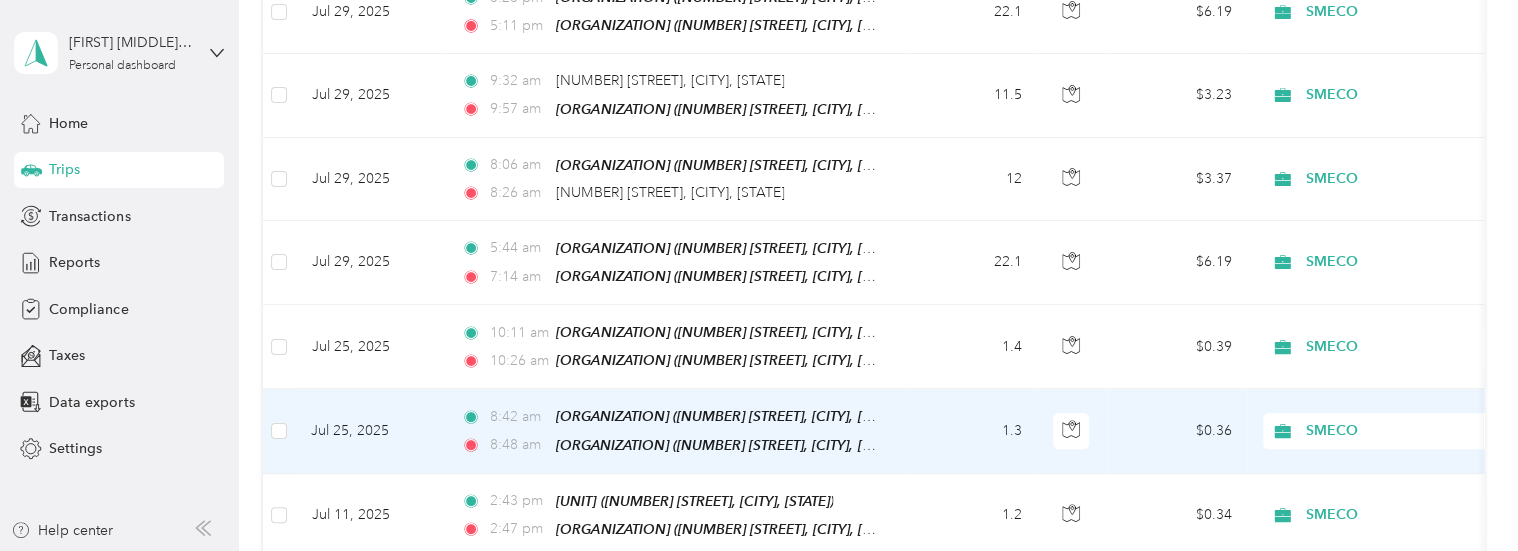 click on "1.3" at bounding box center [971, 431] 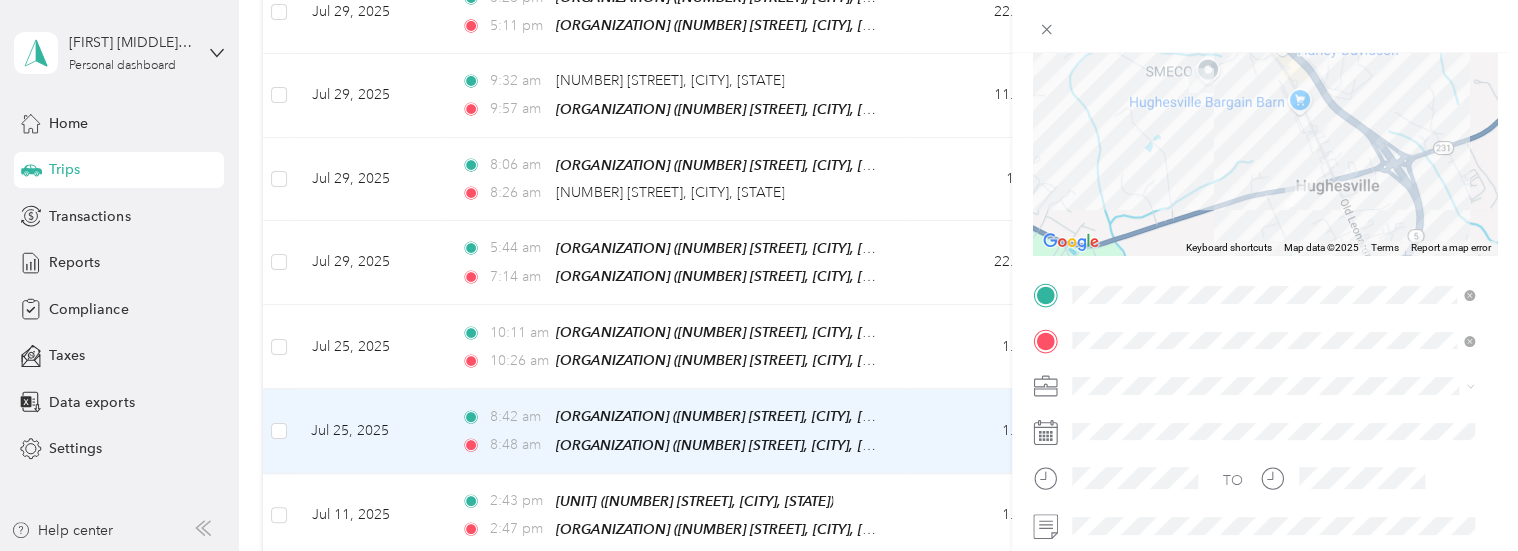 scroll, scrollTop: 200, scrollLeft: 0, axis: vertical 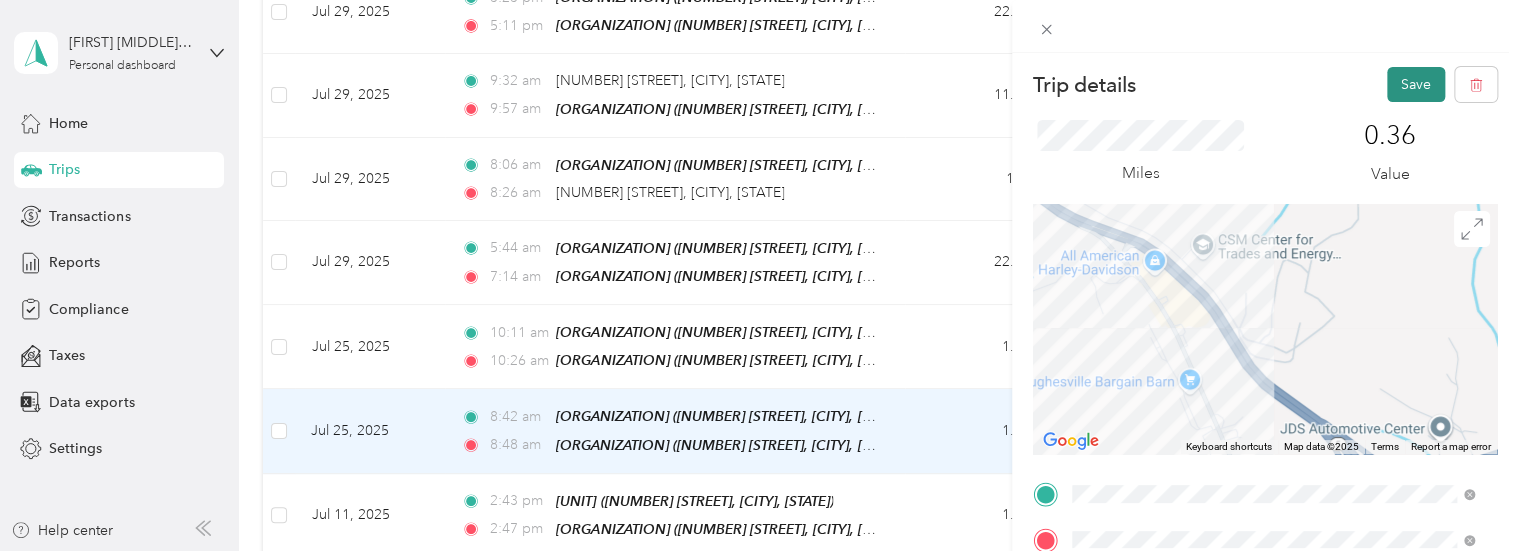 click on "Save" at bounding box center [1416, 84] 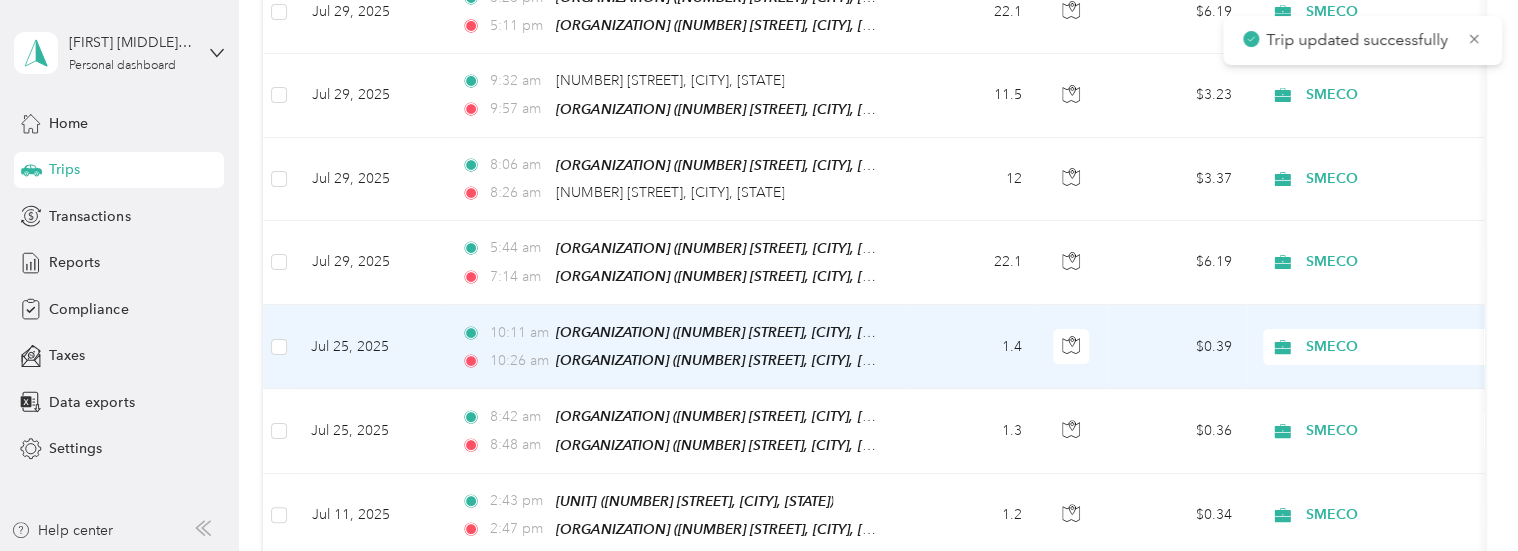 click on "1.4" at bounding box center (971, 347) 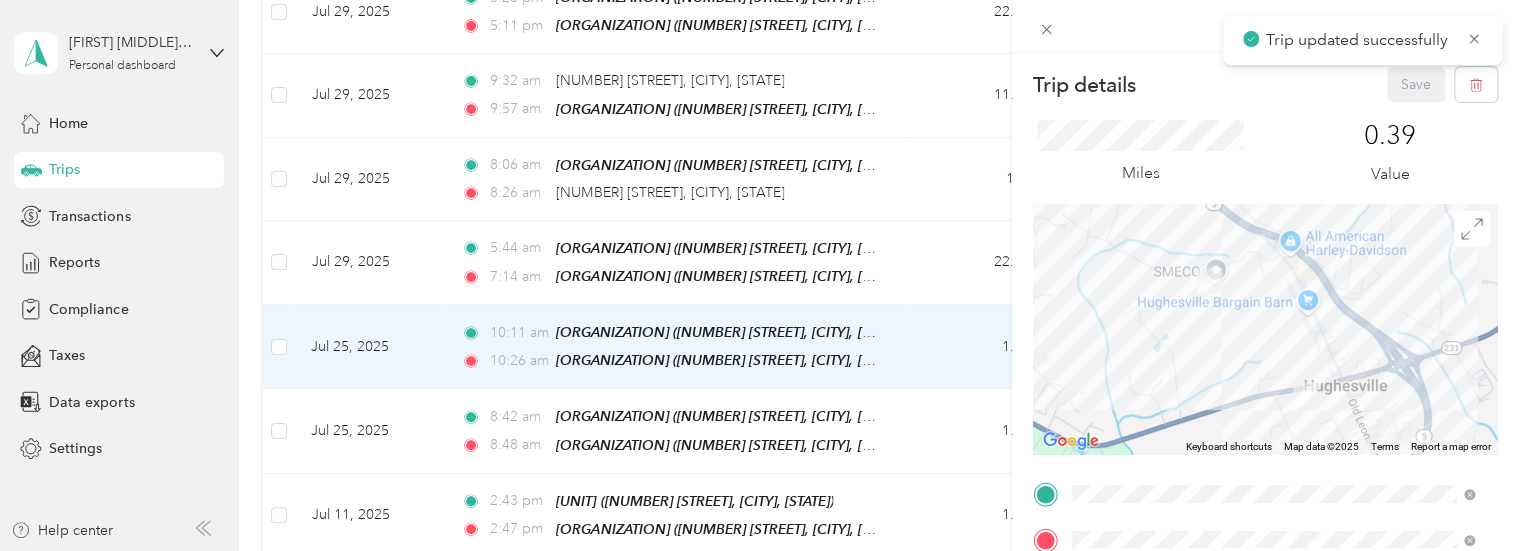 scroll, scrollTop: 200, scrollLeft: 0, axis: vertical 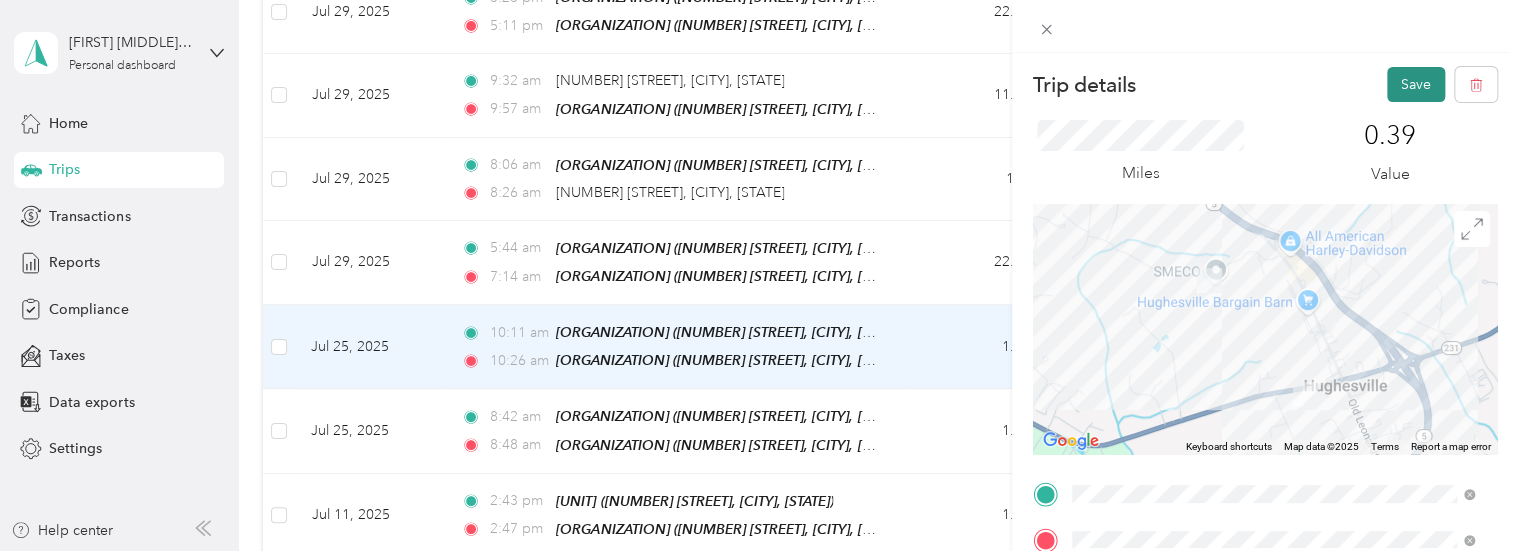 click on "Save" at bounding box center [1416, 84] 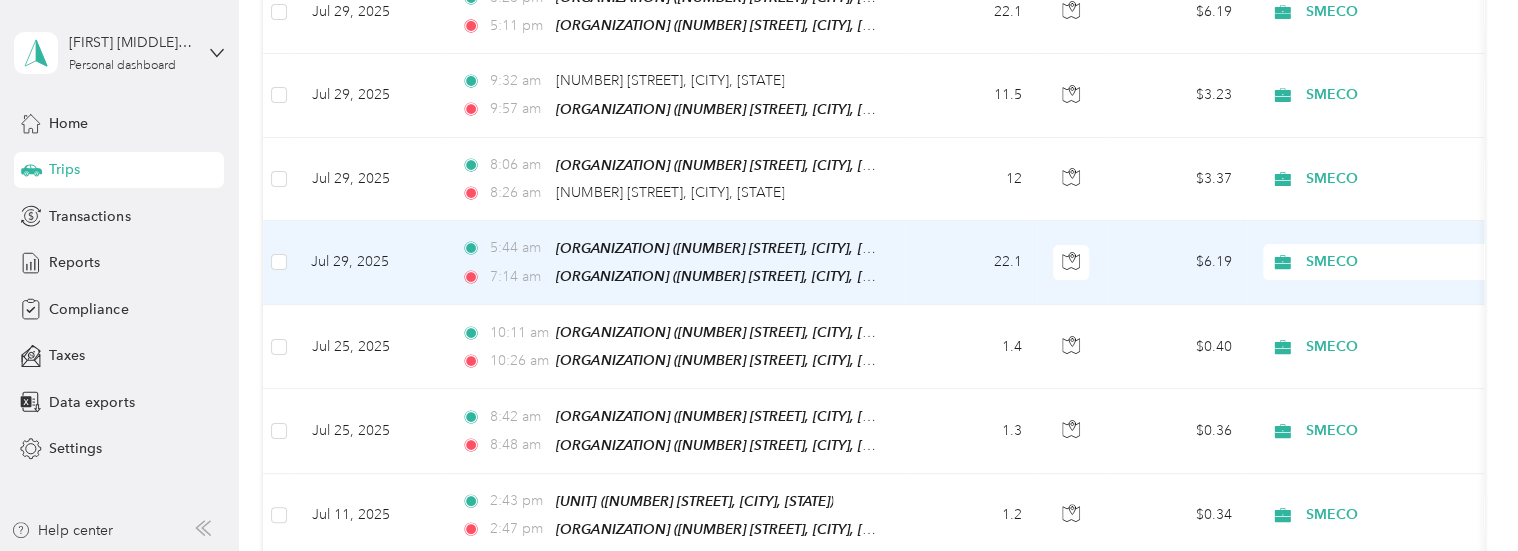 click on "22.1" at bounding box center [971, 263] 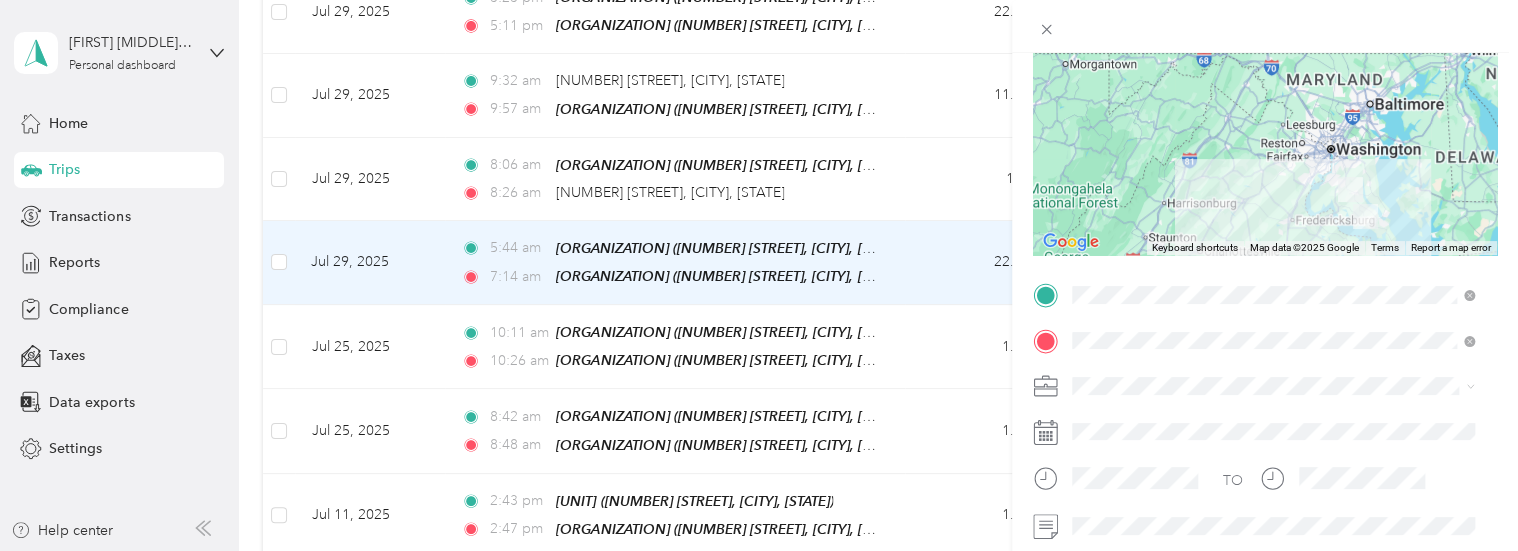 scroll, scrollTop: 200, scrollLeft: 0, axis: vertical 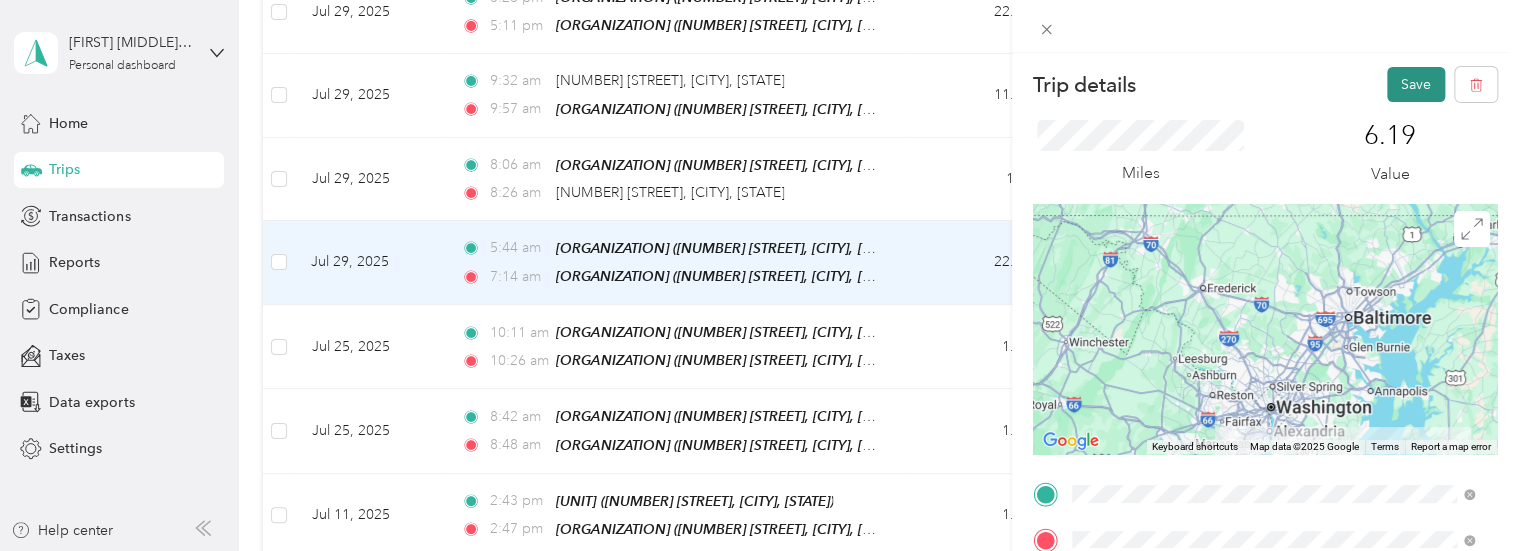 click on "Save" at bounding box center [1416, 84] 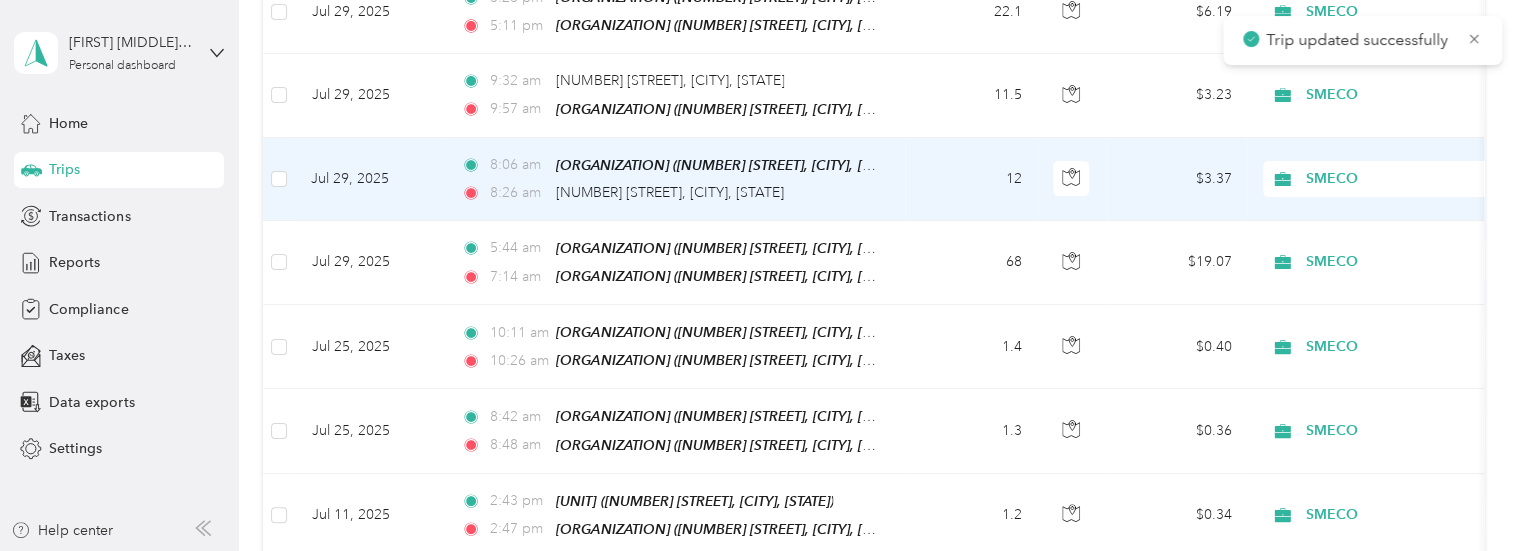click on "12" at bounding box center (971, 179) 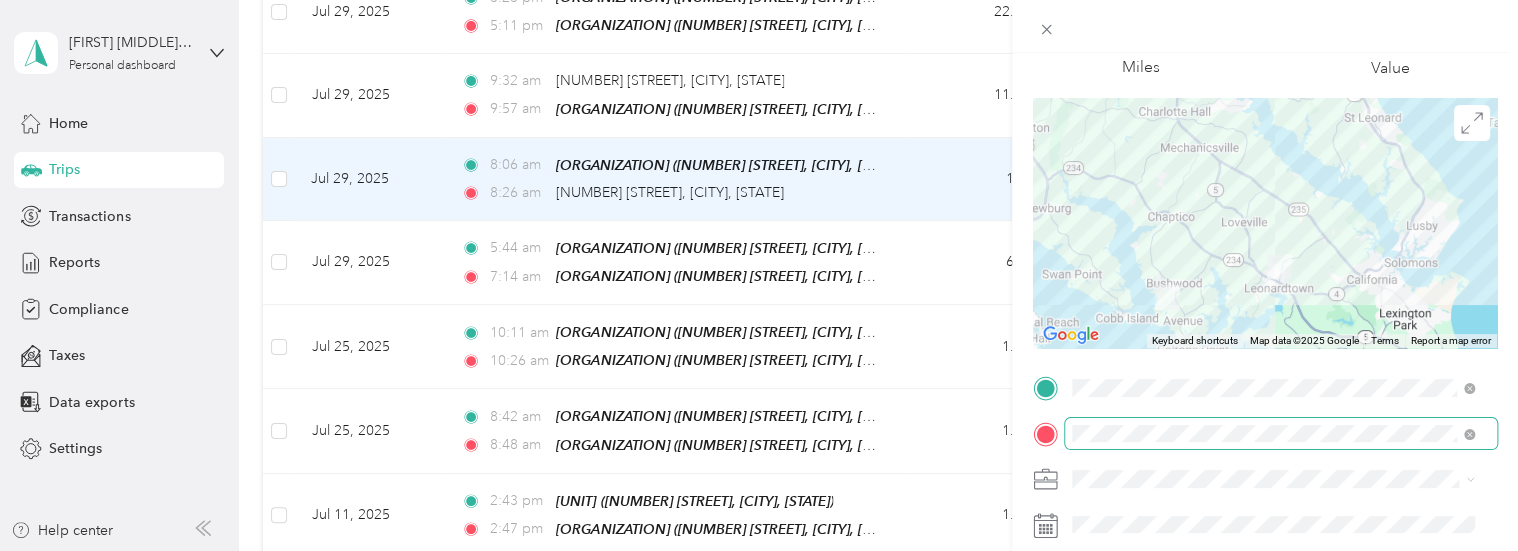 scroll, scrollTop: 200, scrollLeft: 0, axis: vertical 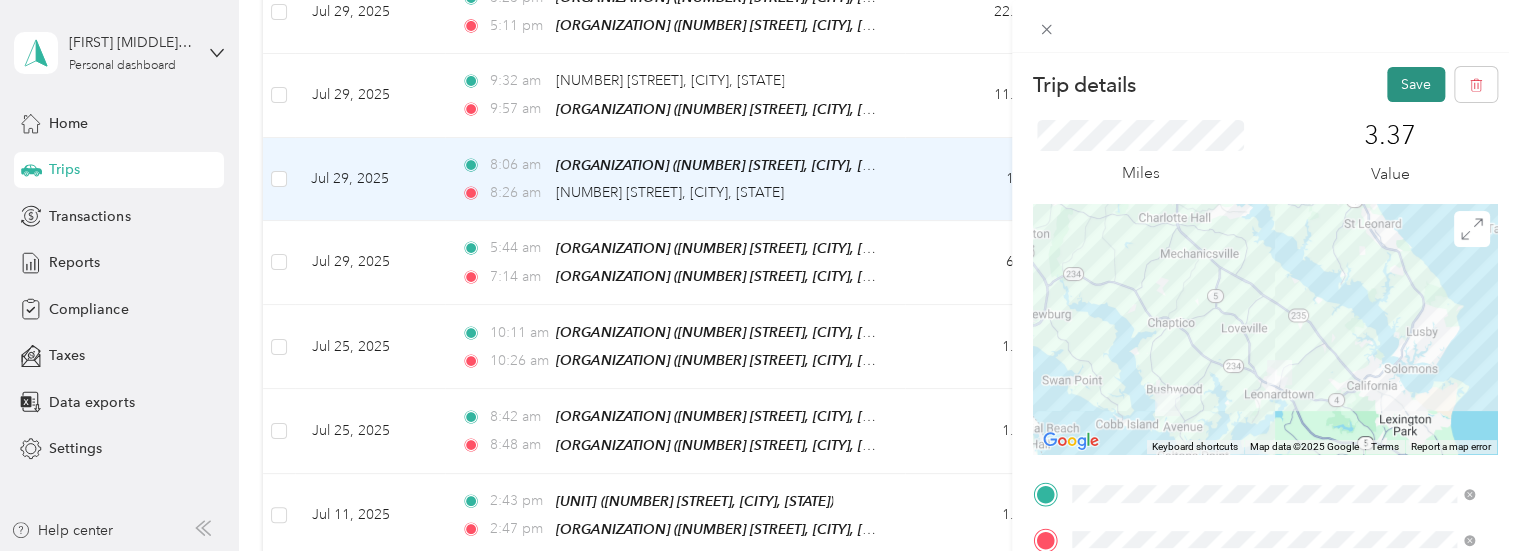 click on "Save" at bounding box center (1416, 84) 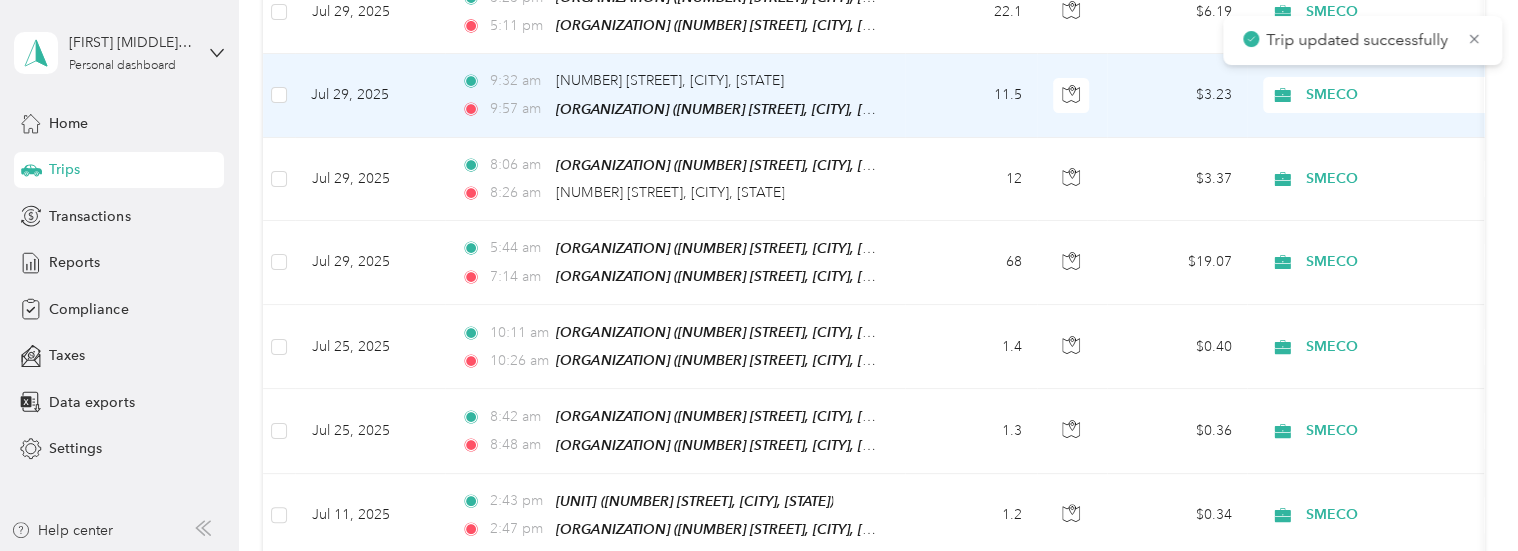 click on "11.5" at bounding box center (971, 95) 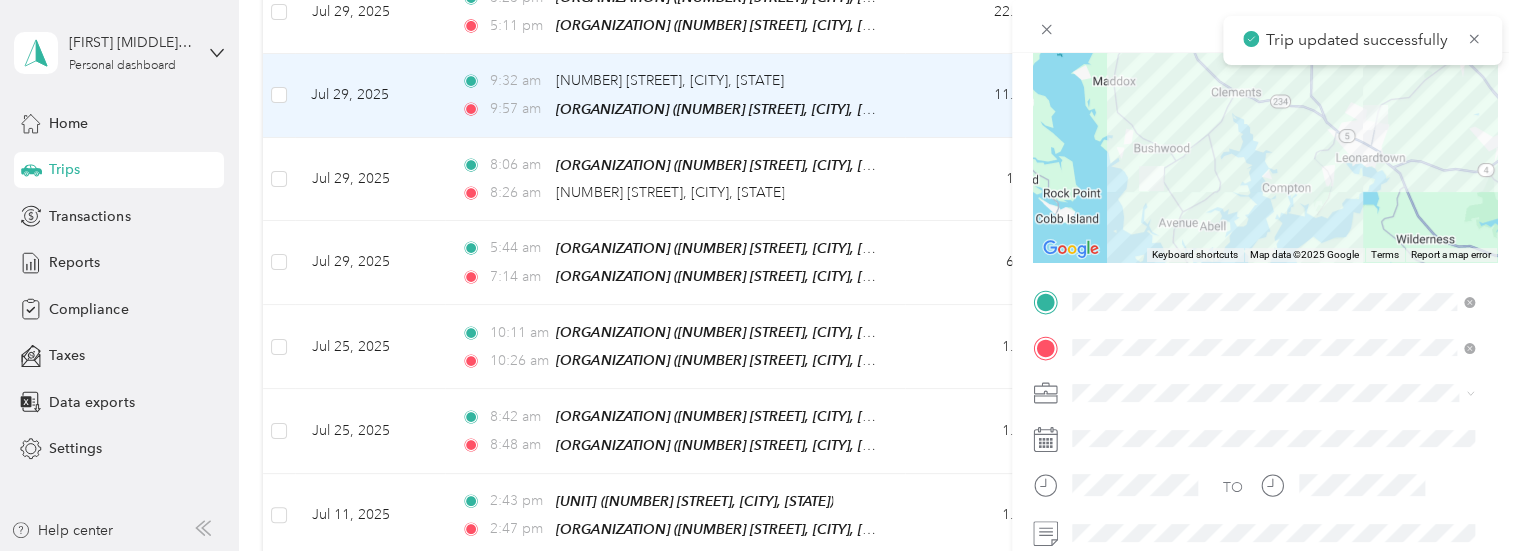 scroll, scrollTop: 200, scrollLeft: 0, axis: vertical 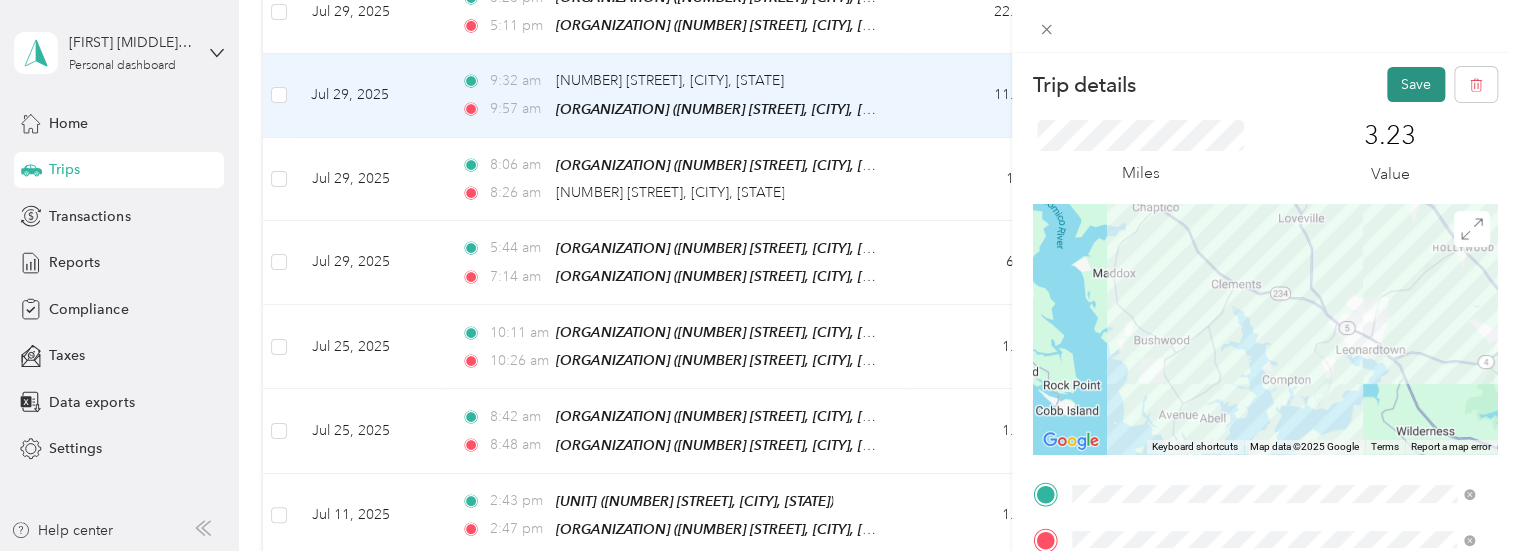 click on "Save" at bounding box center [1416, 84] 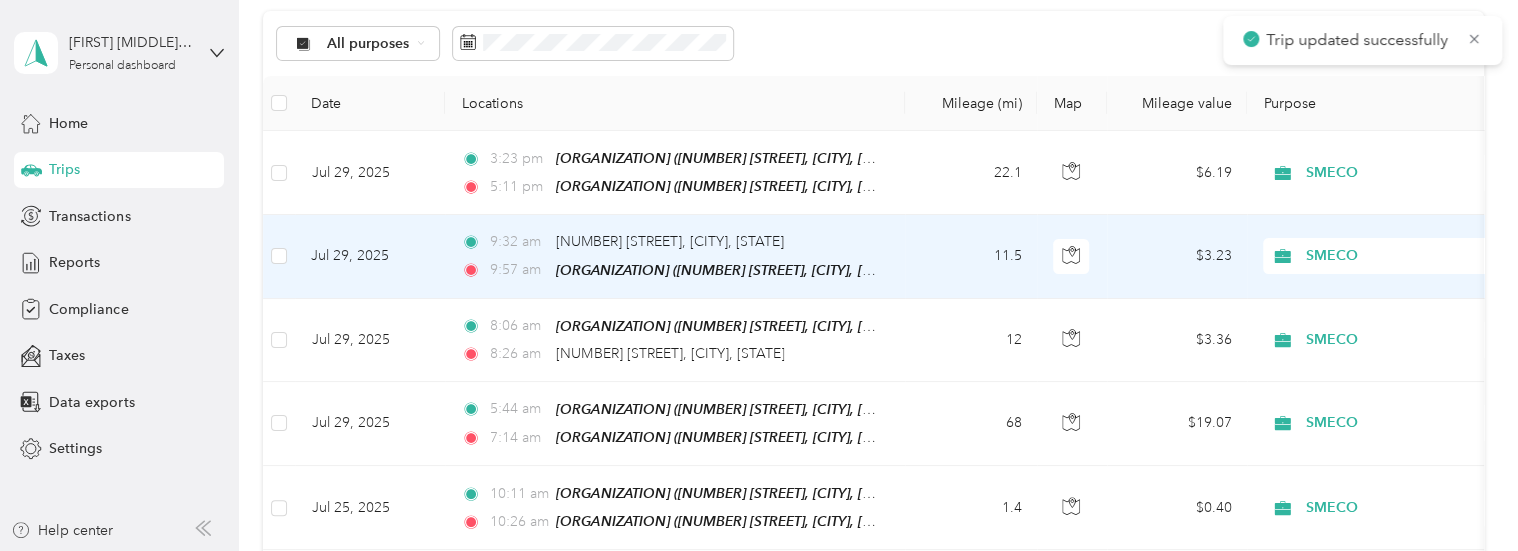 scroll, scrollTop: 167, scrollLeft: 0, axis: vertical 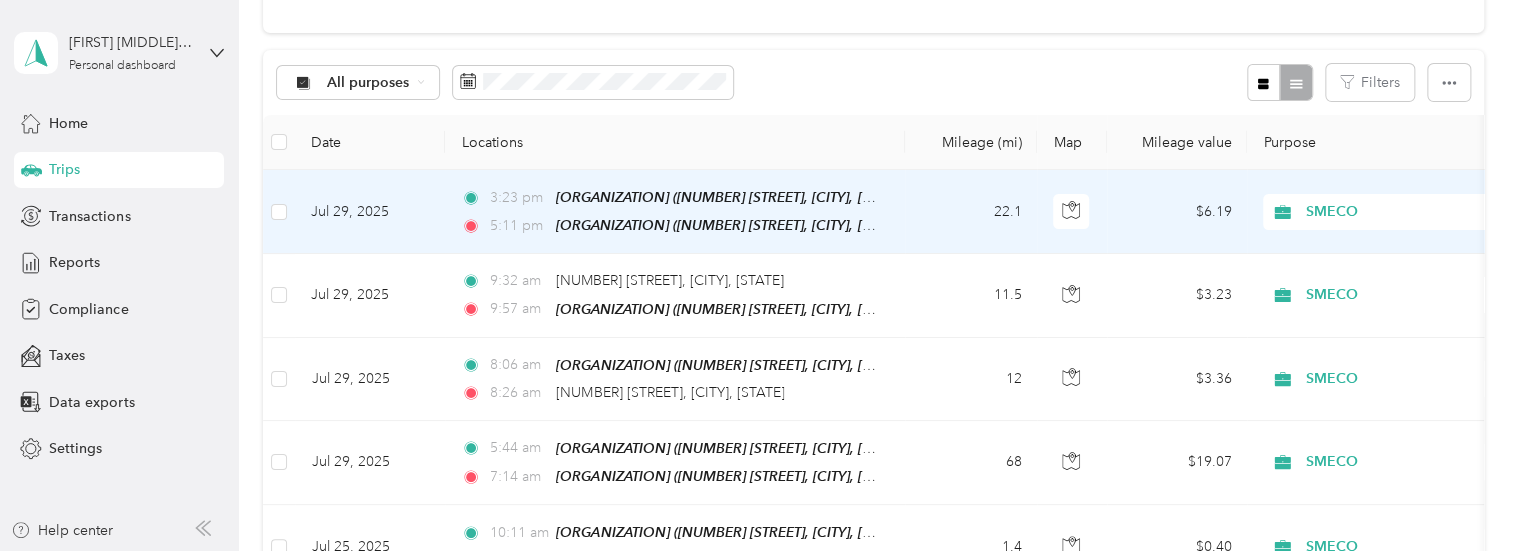 click on "22.1" at bounding box center (971, 212) 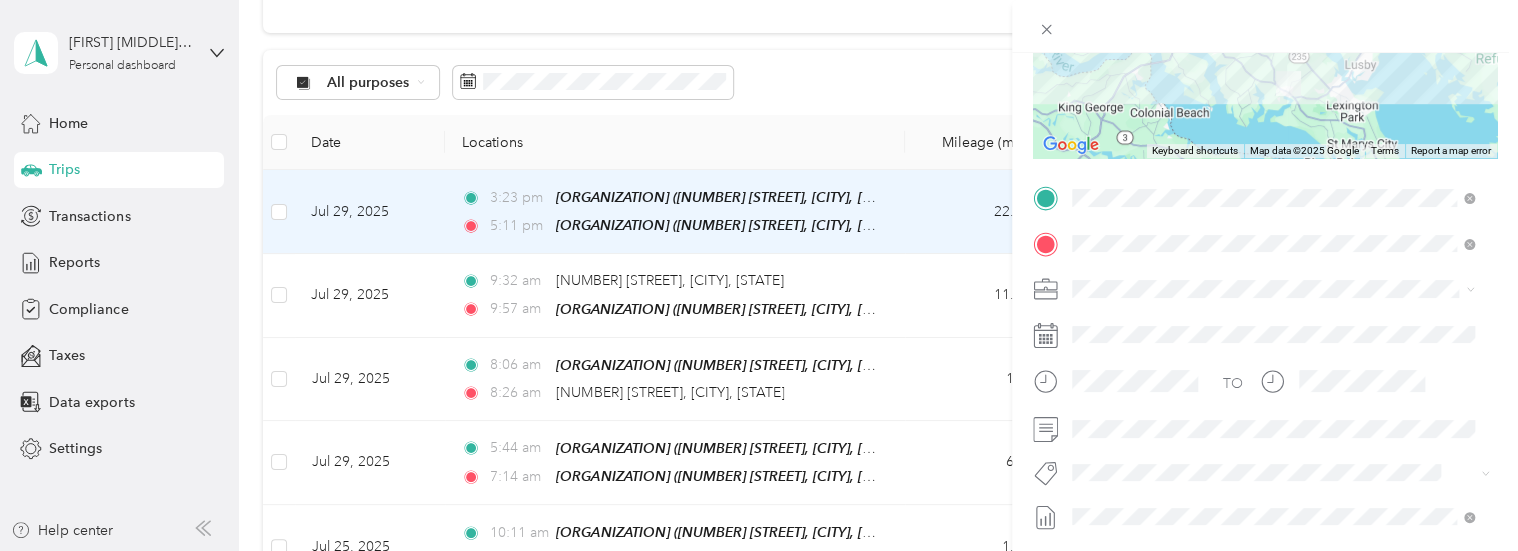 scroll, scrollTop: 300, scrollLeft: 0, axis: vertical 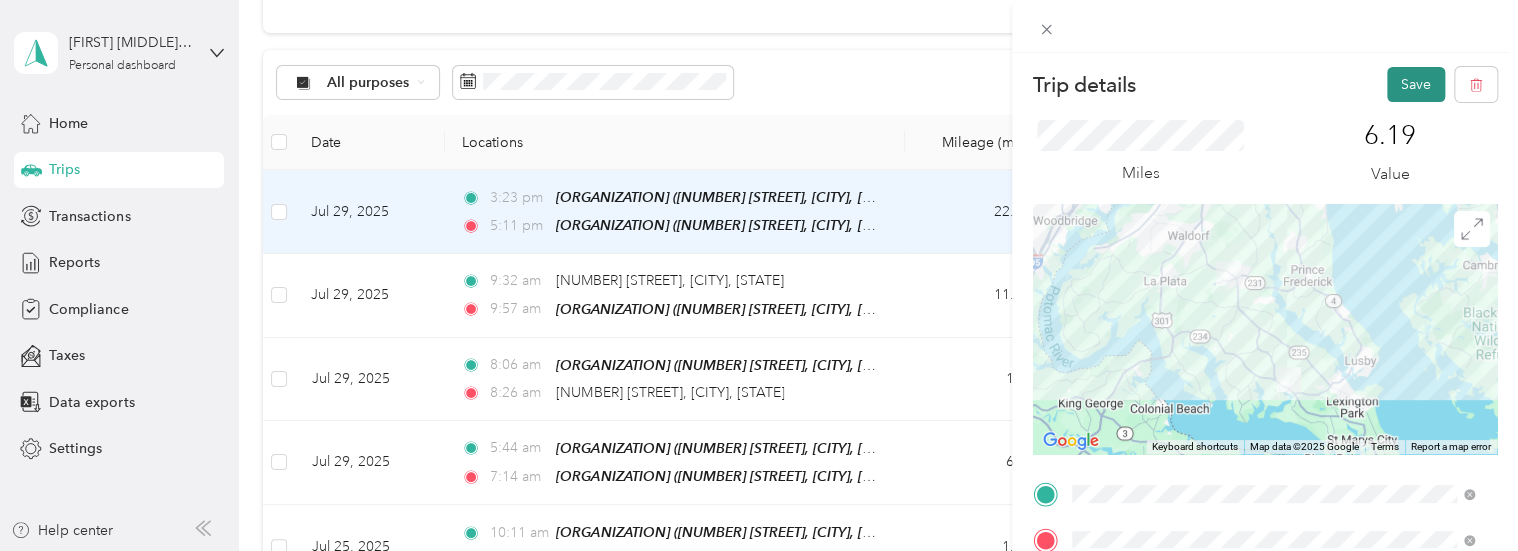 click on "Save" at bounding box center [1416, 84] 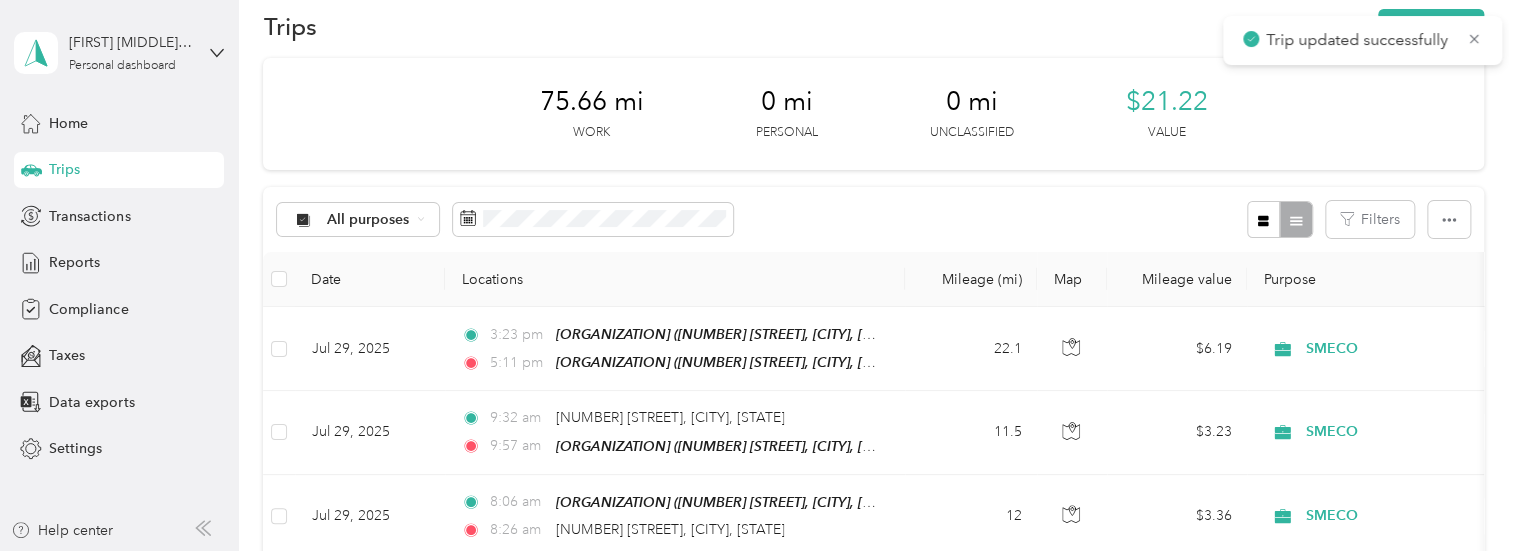 scroll, scrollTop: 0, scrollLeft: 0, axis: both 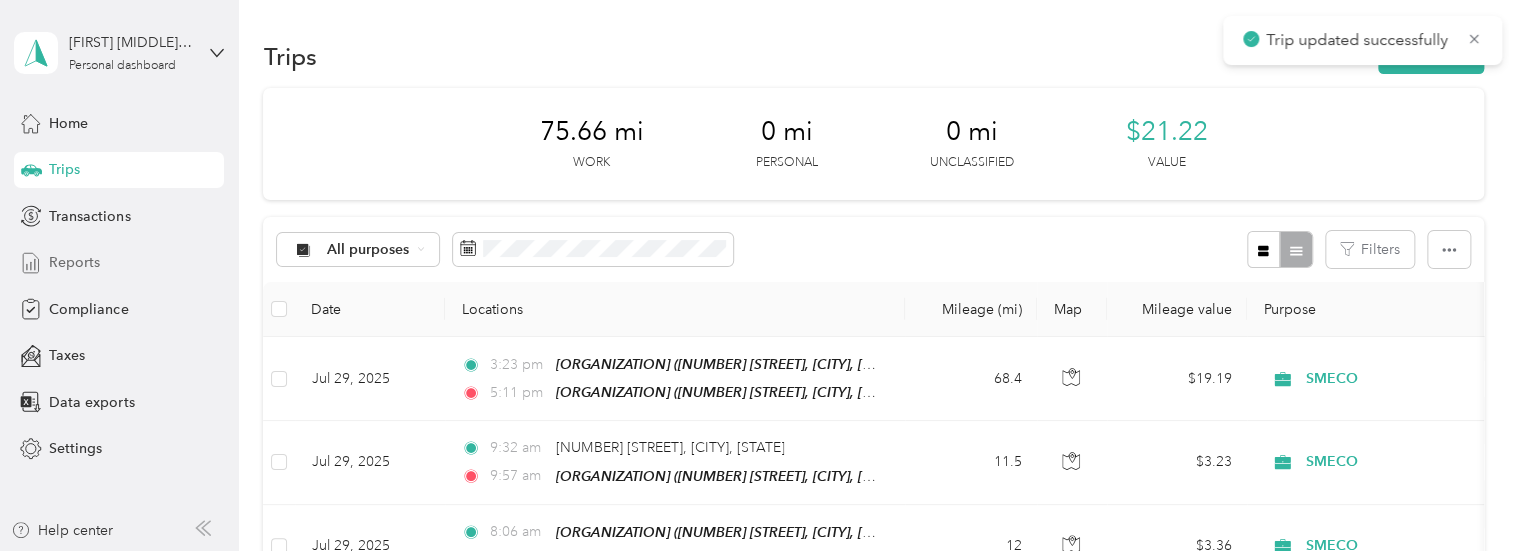 click on "Reports" at bounding box center (74, 262) 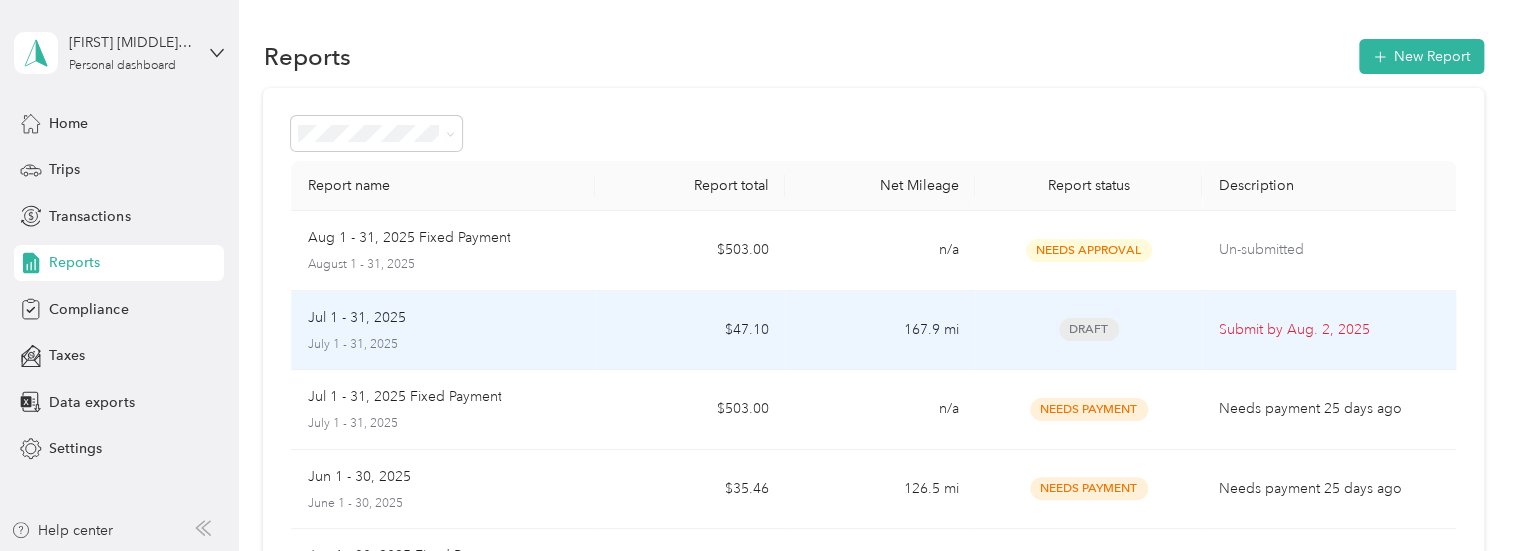 click on "$47.10" at bounding box center (690, 331) 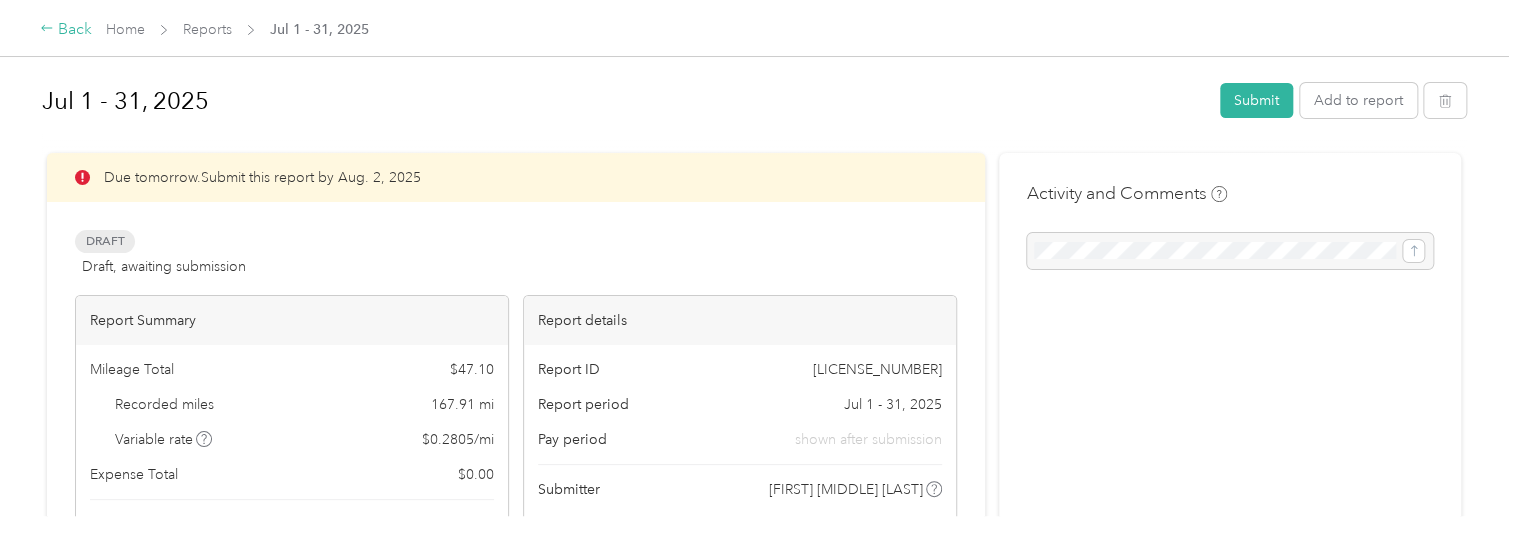 click on "Back" at bounding box center [66, 30] 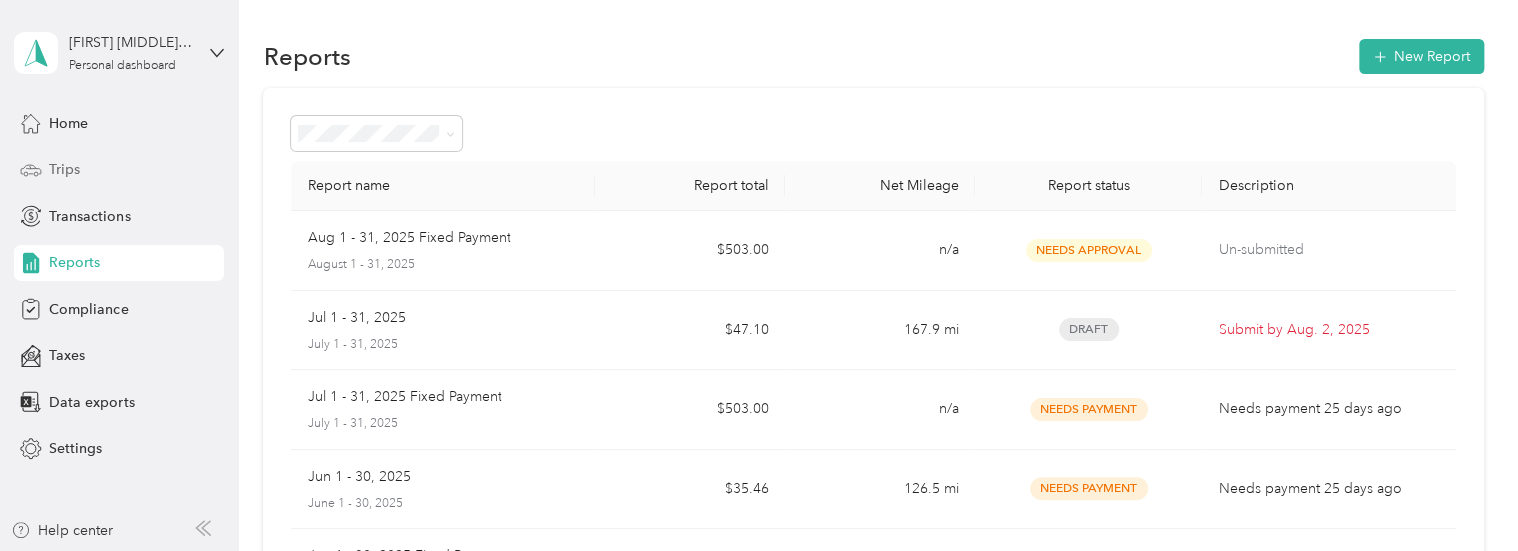 click on "Trips" at bounding box center [64, 169] 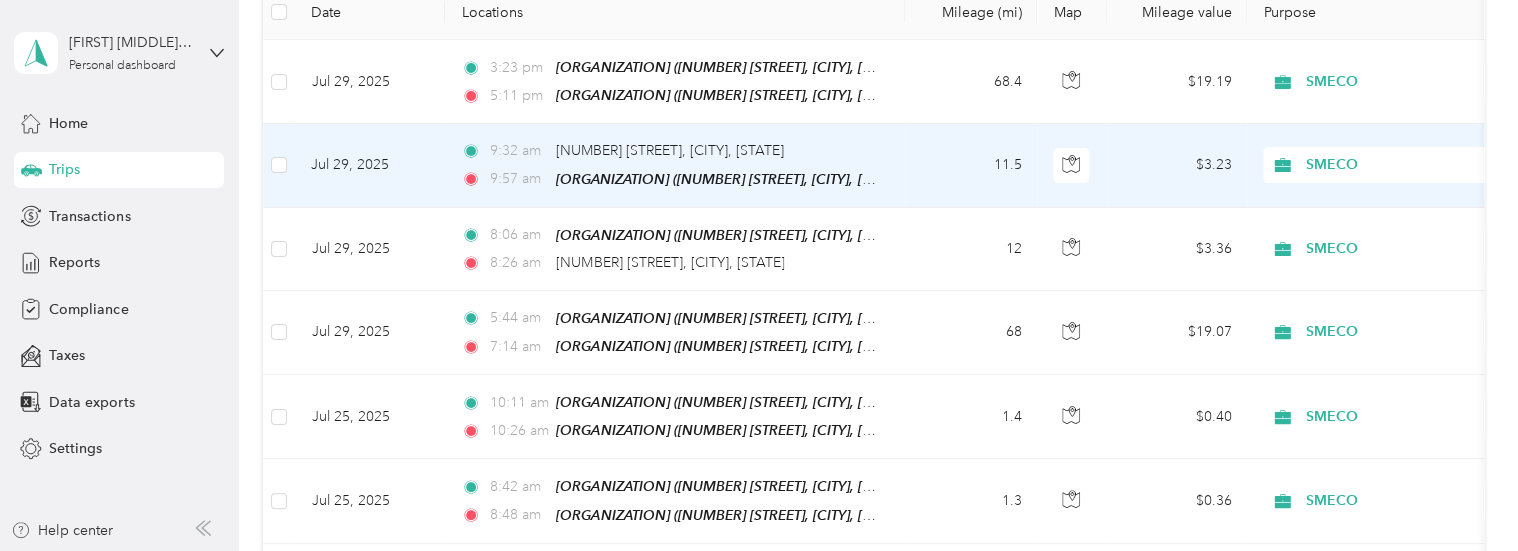 scroll, scrollTop: 300, scrollLeft: 0, axis: vertical 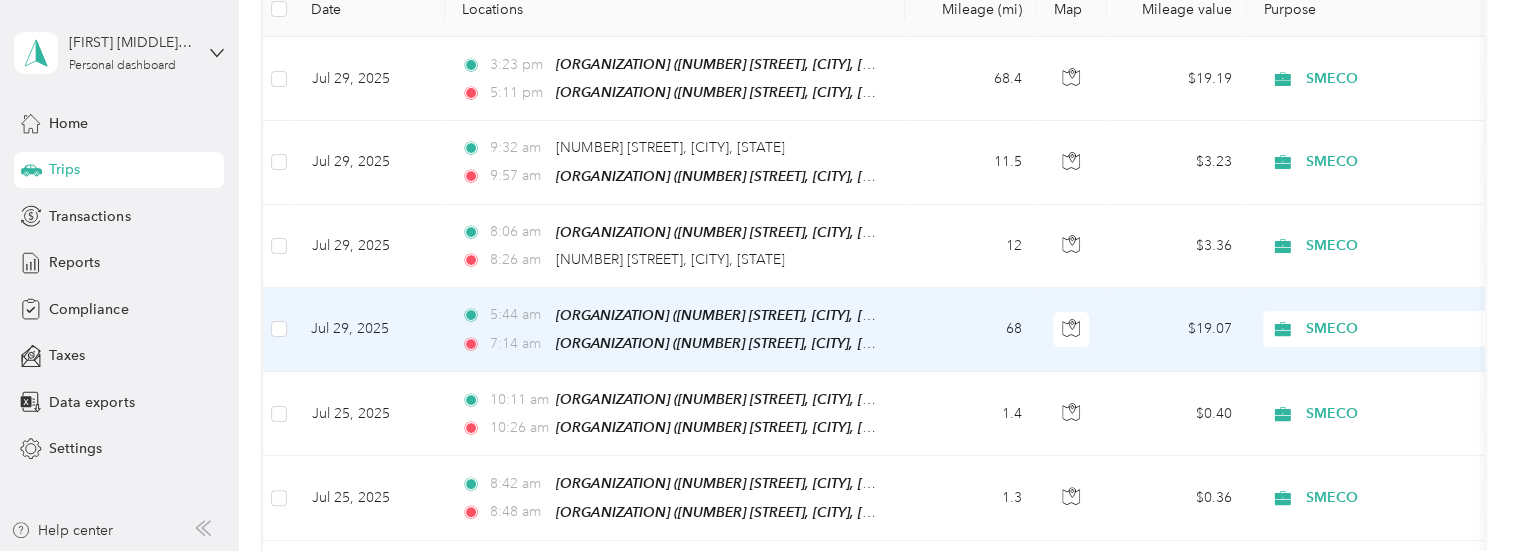 click on "68" at bounding box center (971, 330) 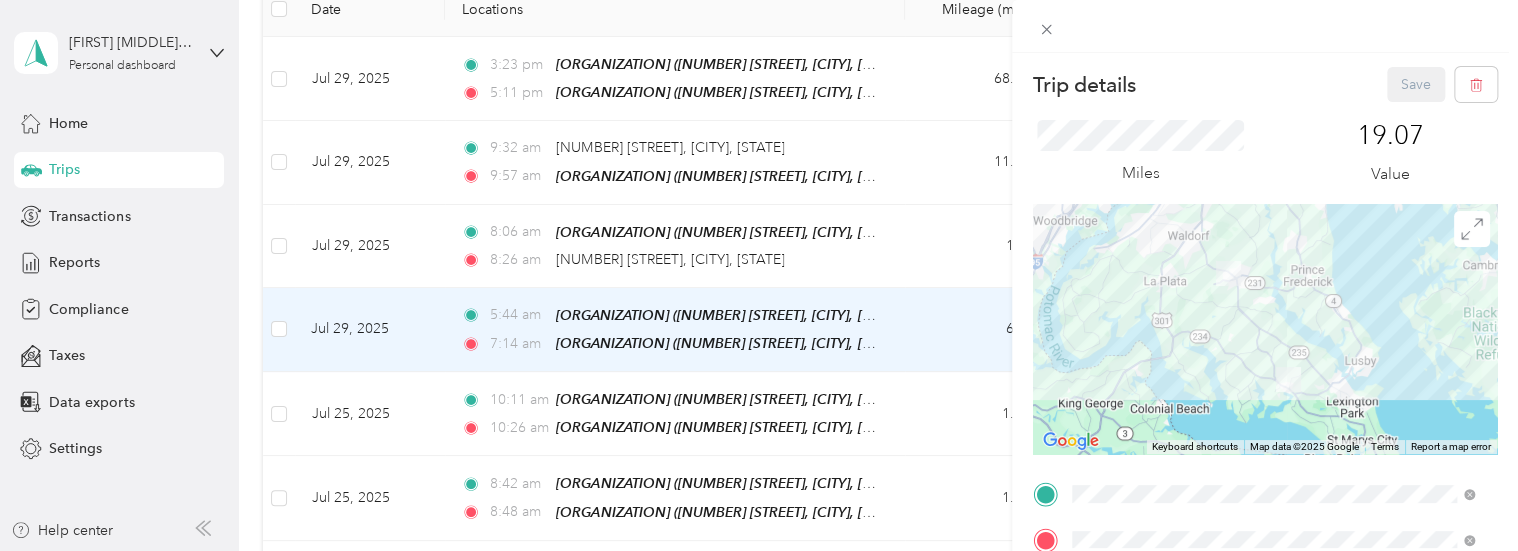 scroll, scrollTop: 200, scrollLeft: 0, axis: vertical 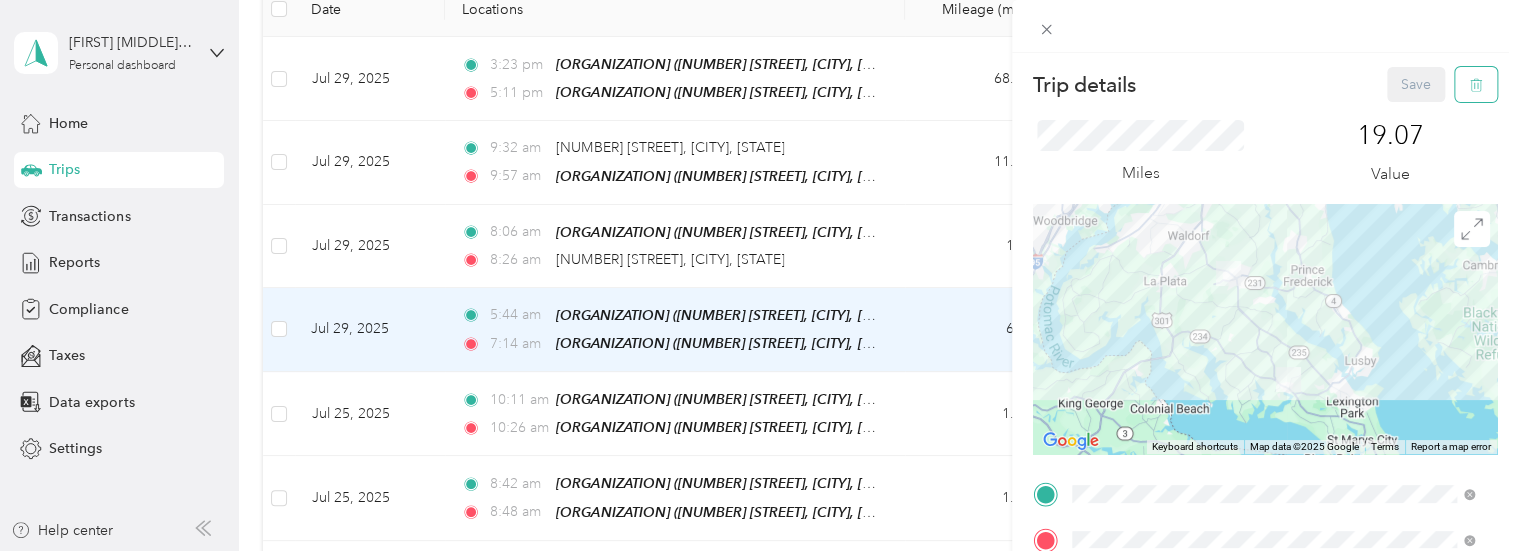 click 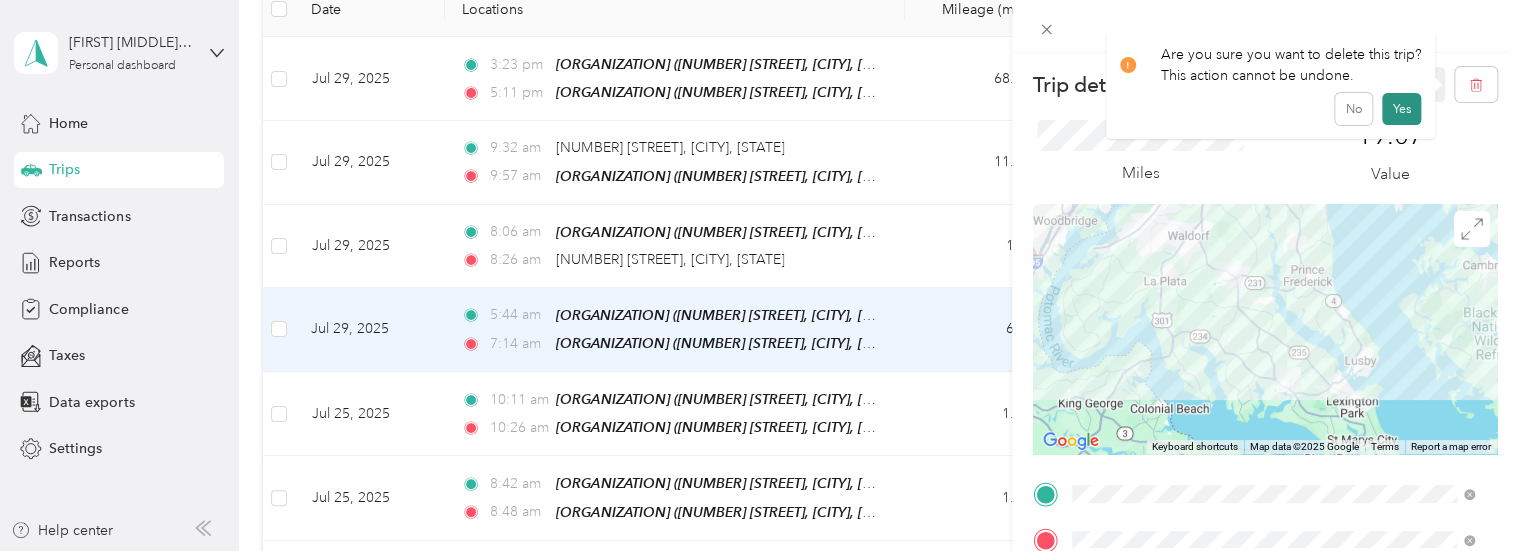 click on "Yes" at bounding box center (1401, 109) 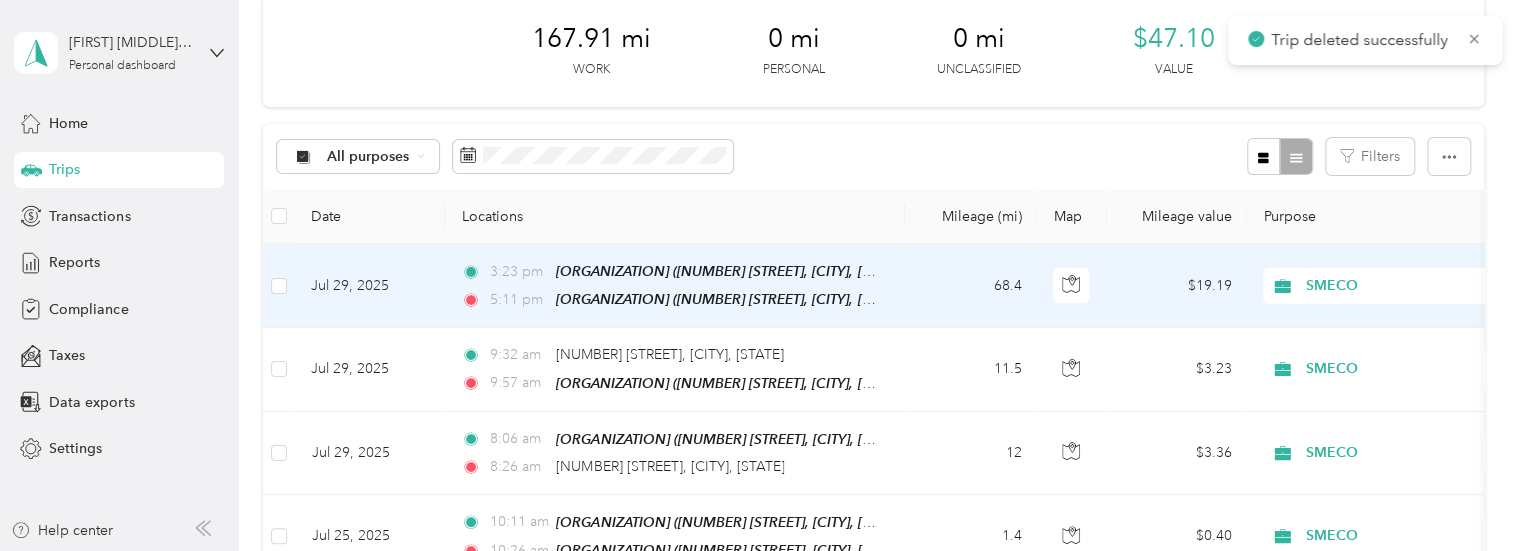 scroll, scrollTop: 0, scrollLeft: 0, axis: both 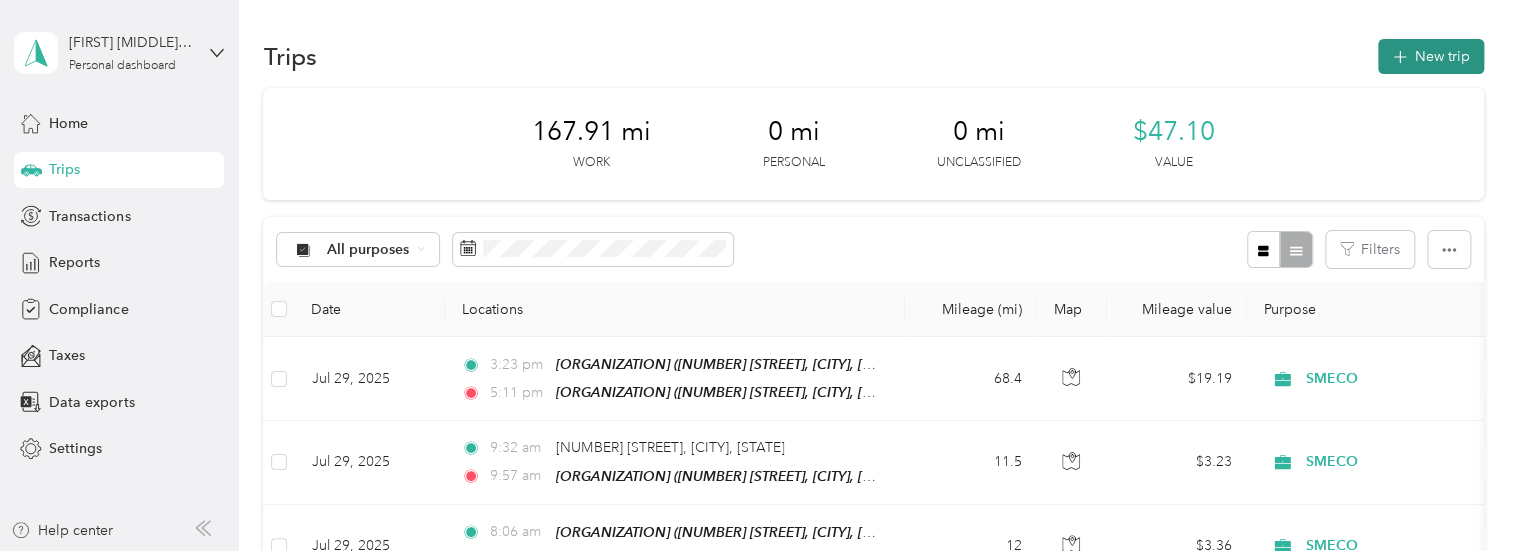 click on "New trip" at bounding box center [1431, 56] 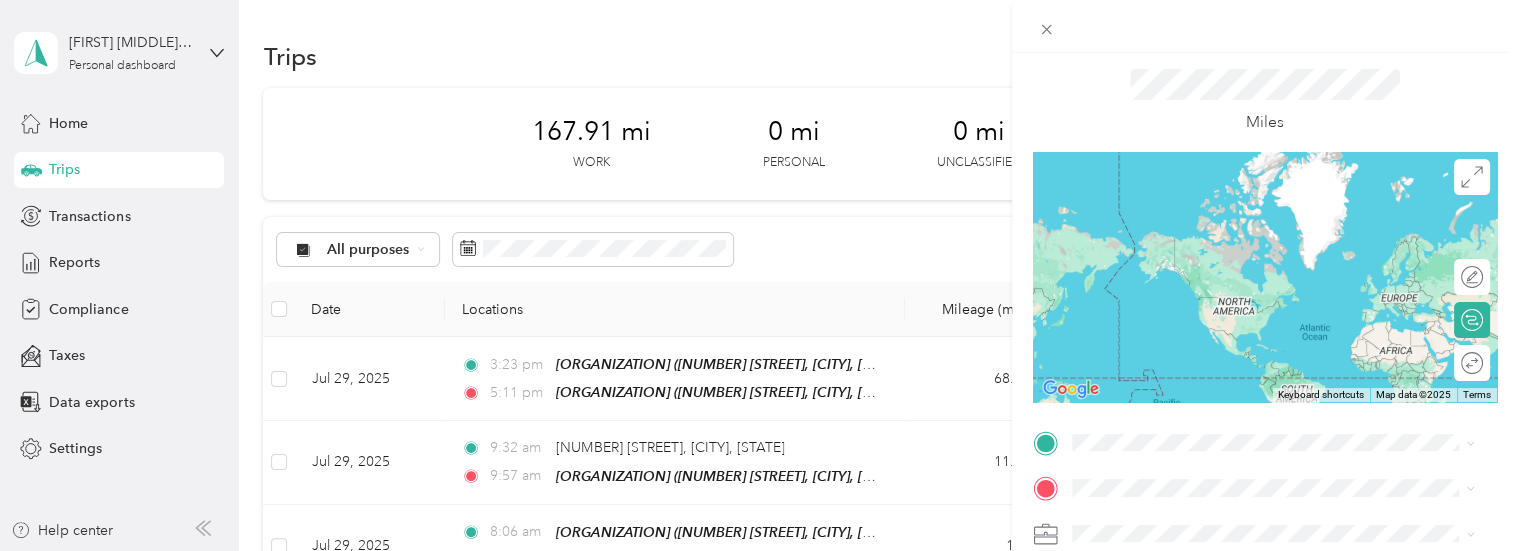 scroll, scrollTop: 100, scrollLeft: 0, axis: vertical 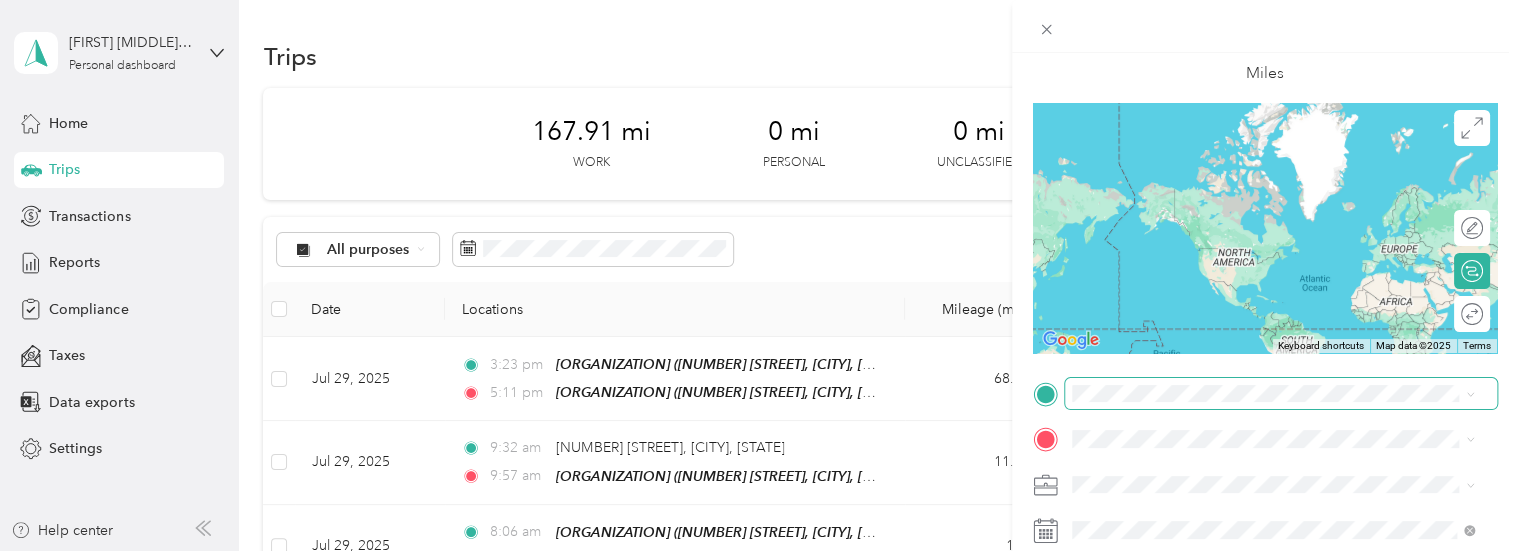 click at bounding box center [1281, 394] 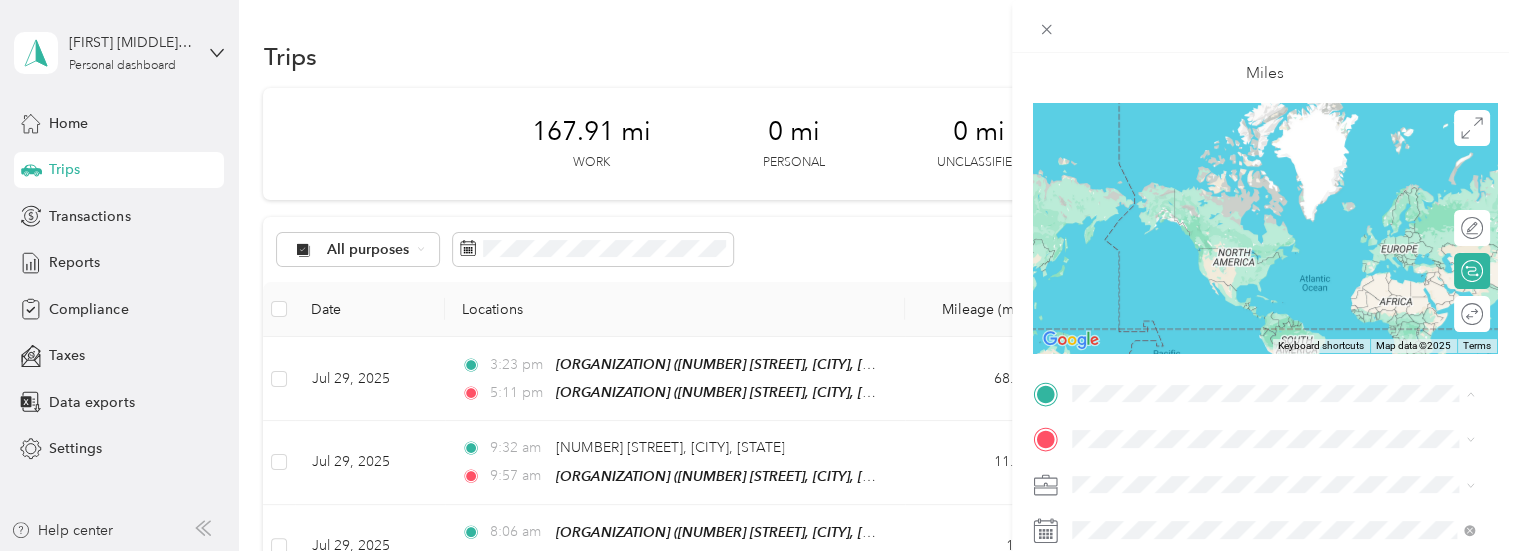 click on "[NUMBER] [STREET], [CITY], [STATE], [COUNTRY] , [POSTAL_CODE], [CITY], [STATE], [COUNTRY]" at bounding box center (1268, 190) 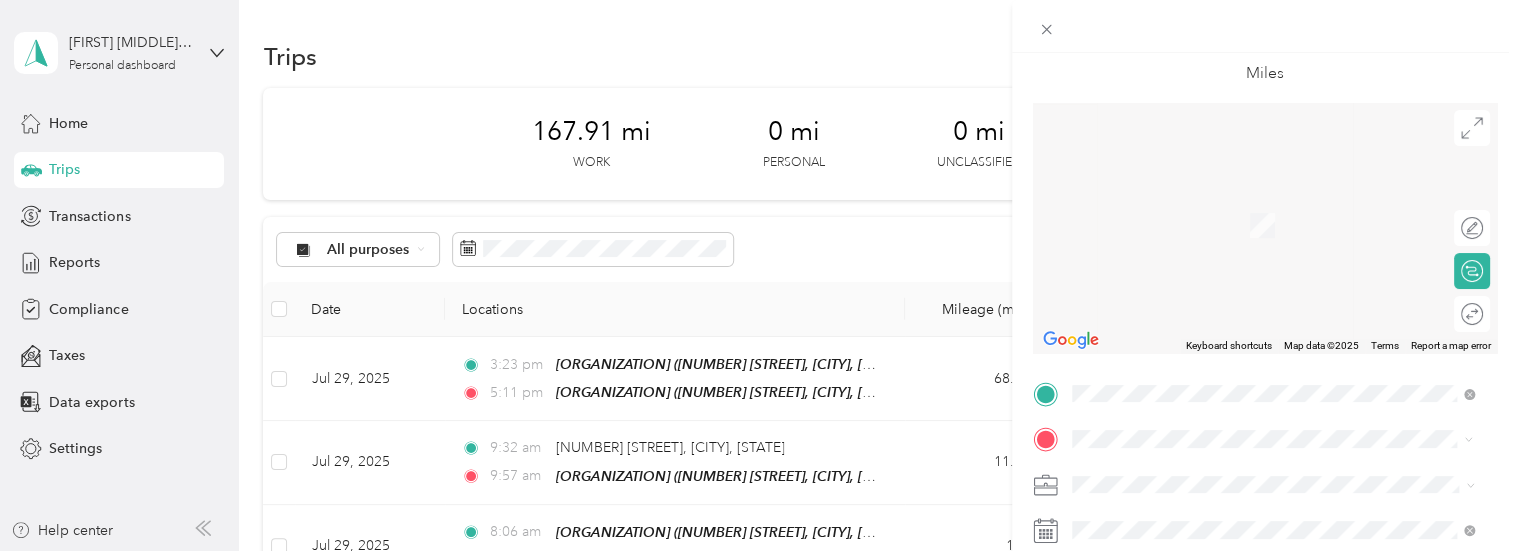 click on "[NUMBER] [STREET], [CITY], [STATE], [COUNTRY] , [CITY], [STATE], [COUNTRY]" at bounding box center (1268, 236) 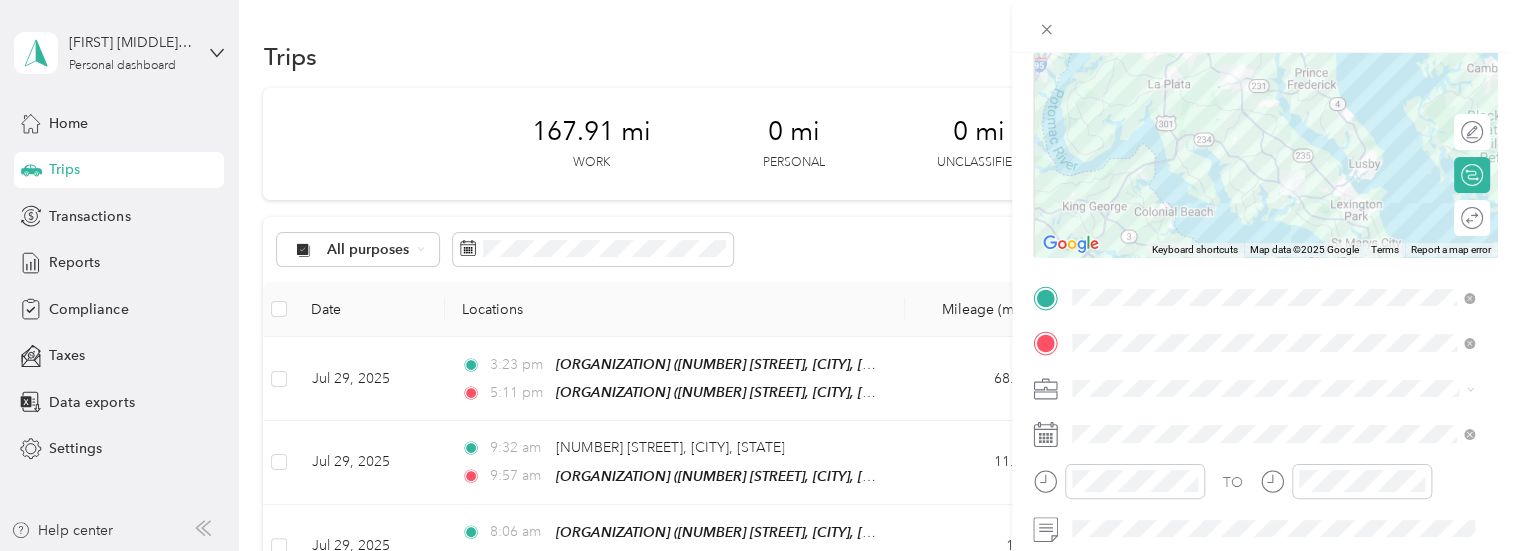 scroll, scrollTop: 200, scrollLeft: 0, axis: vertical 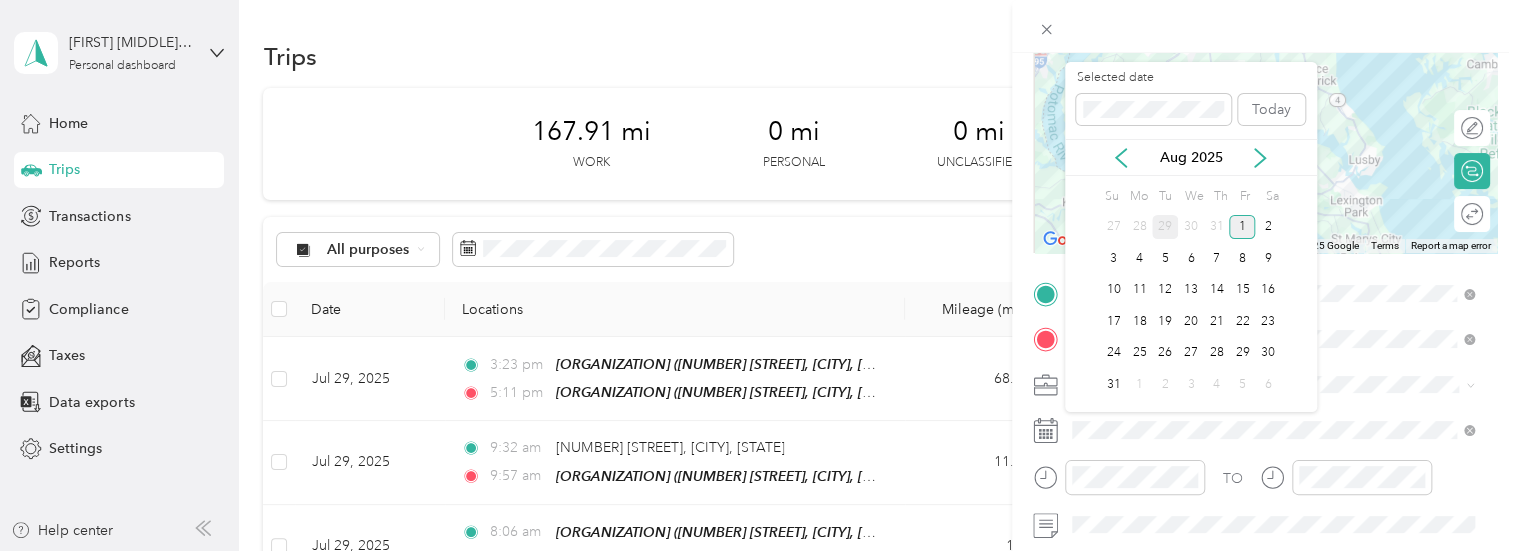 click on "29" at bounding box center [1165, 227] 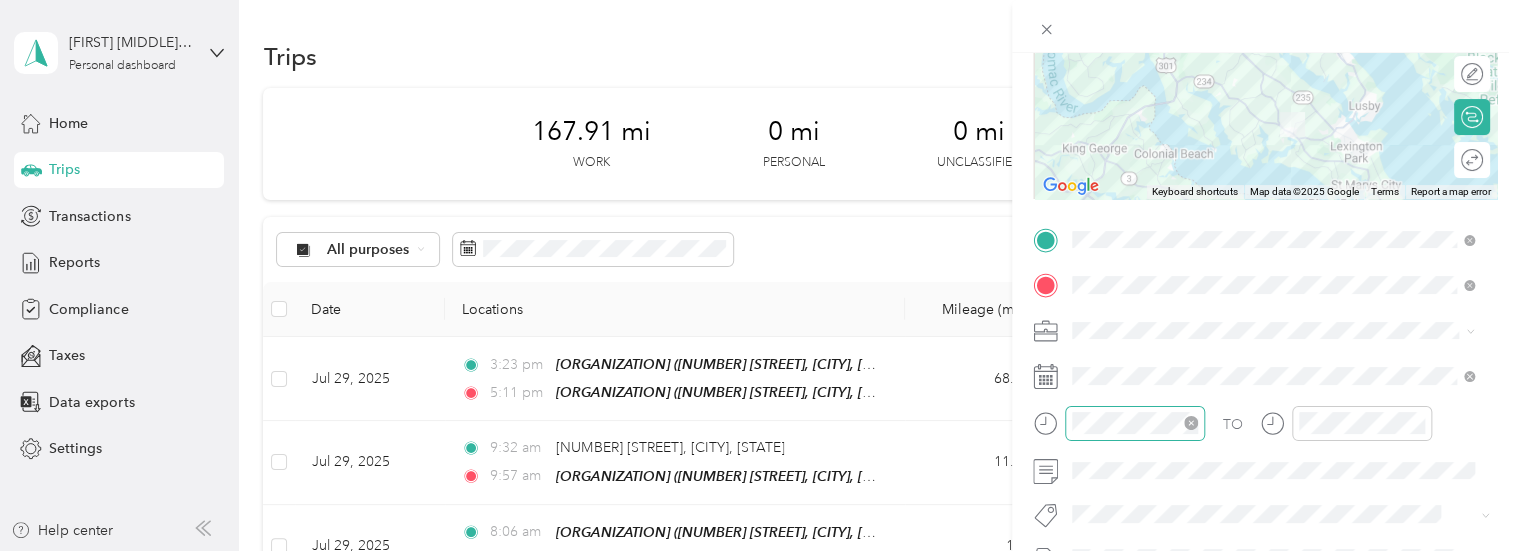 scroll, scrollTop: 300, scrollLeft: 0, axis: vertical 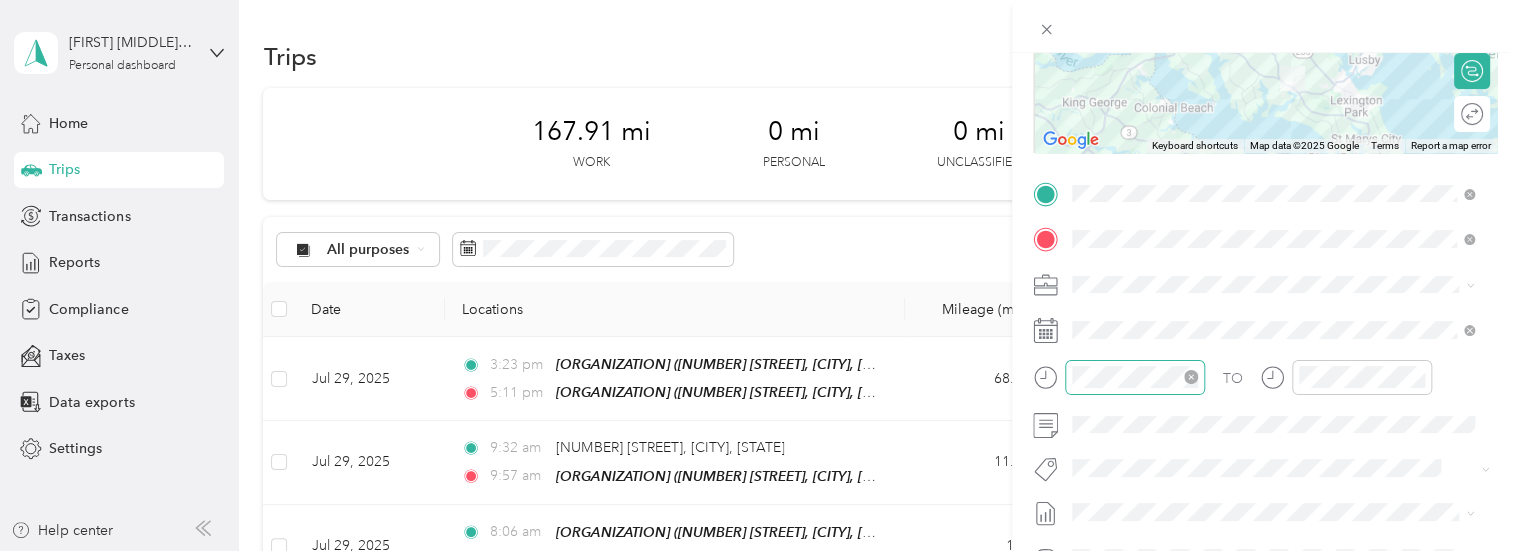 click 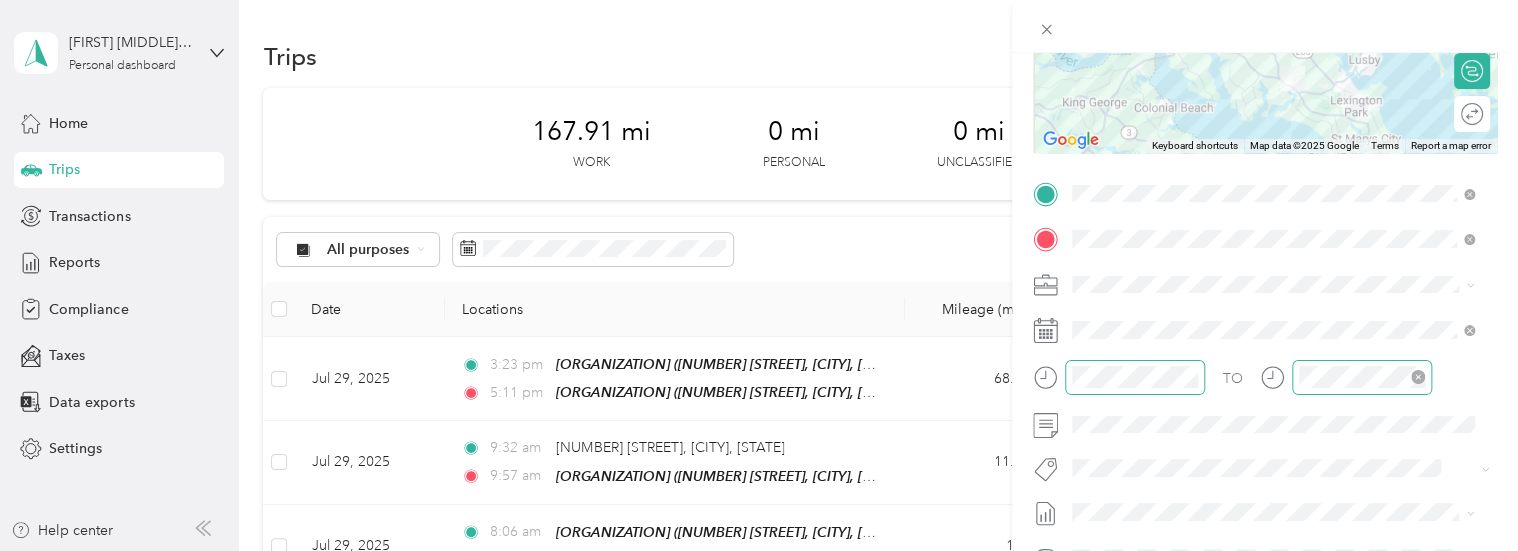click 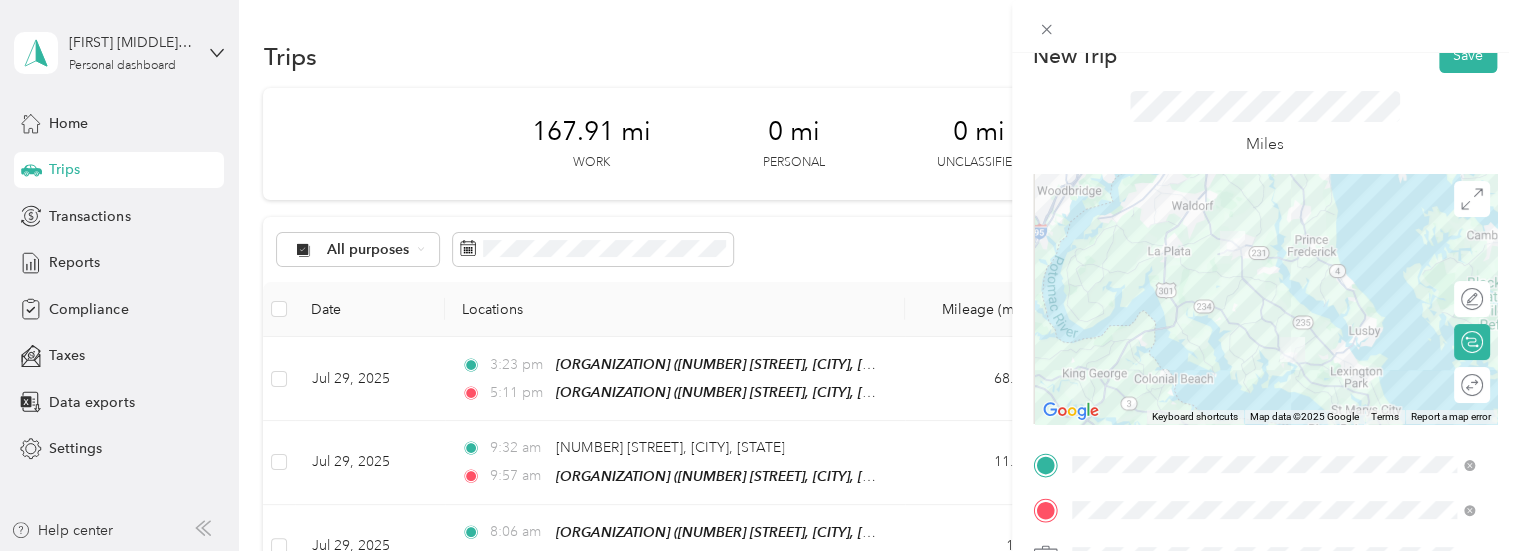 scroll, scrollTop: 0, scrollLeft: 0, axis: both 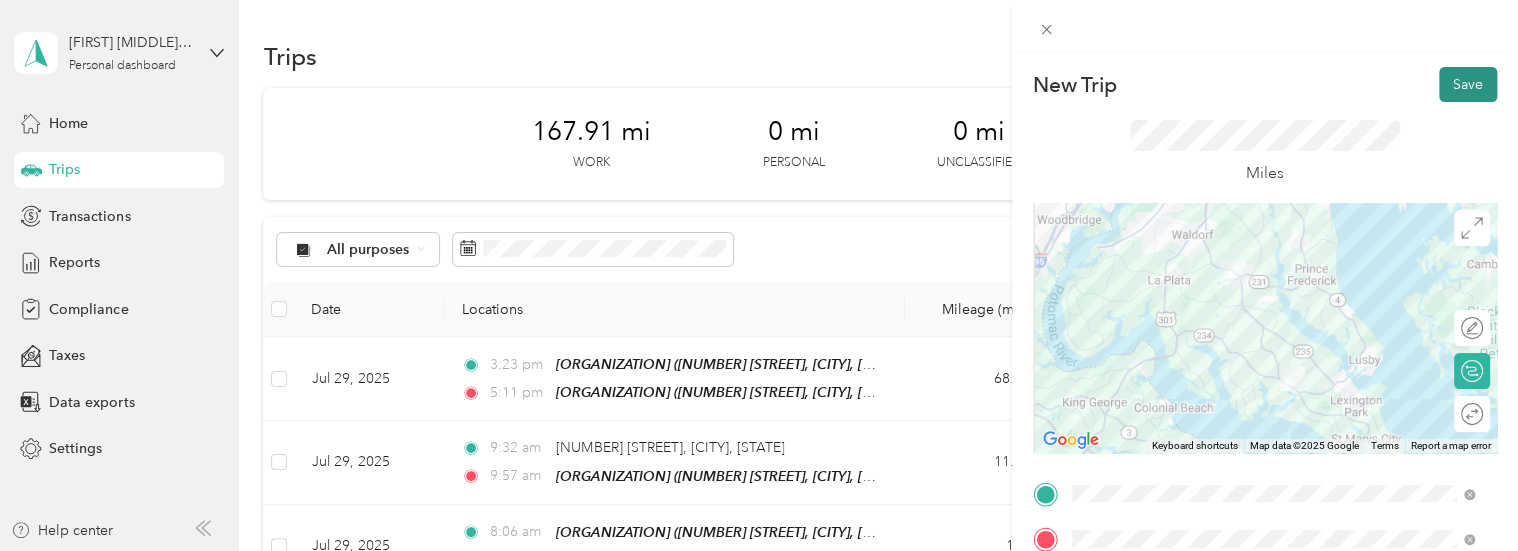 click on "Save" at bounding box center (1468, 84) 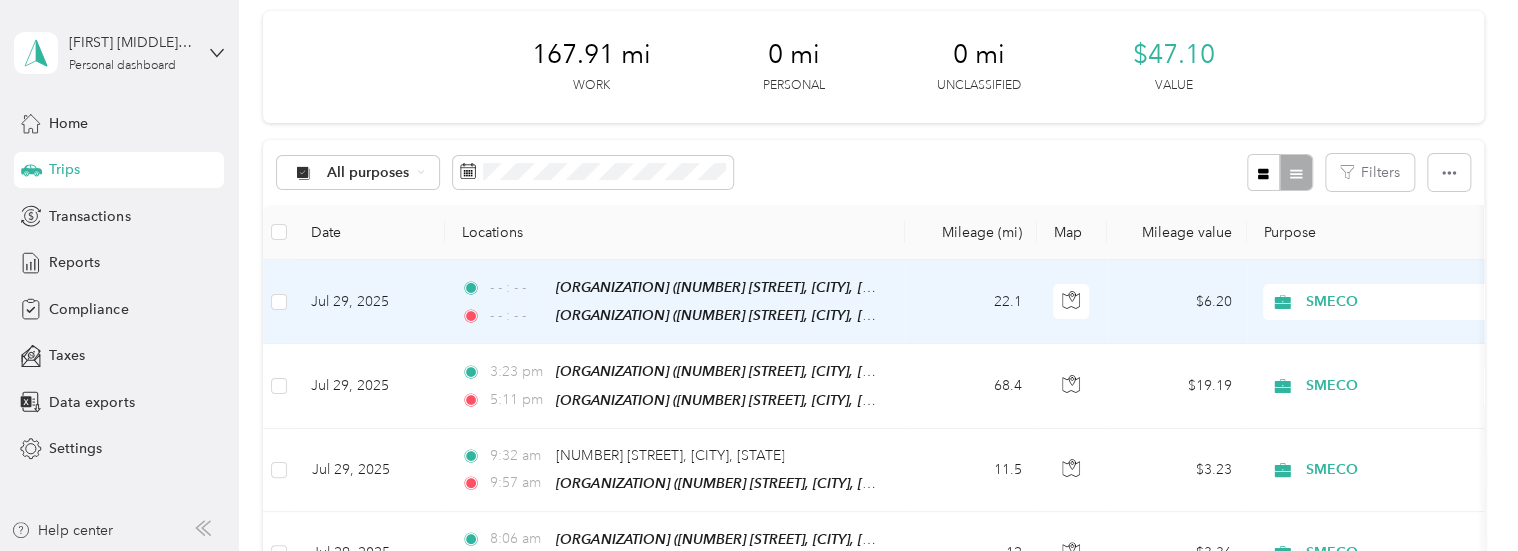 scroll, scrollTop: 100, scrollLeft: 0, axis: vertical 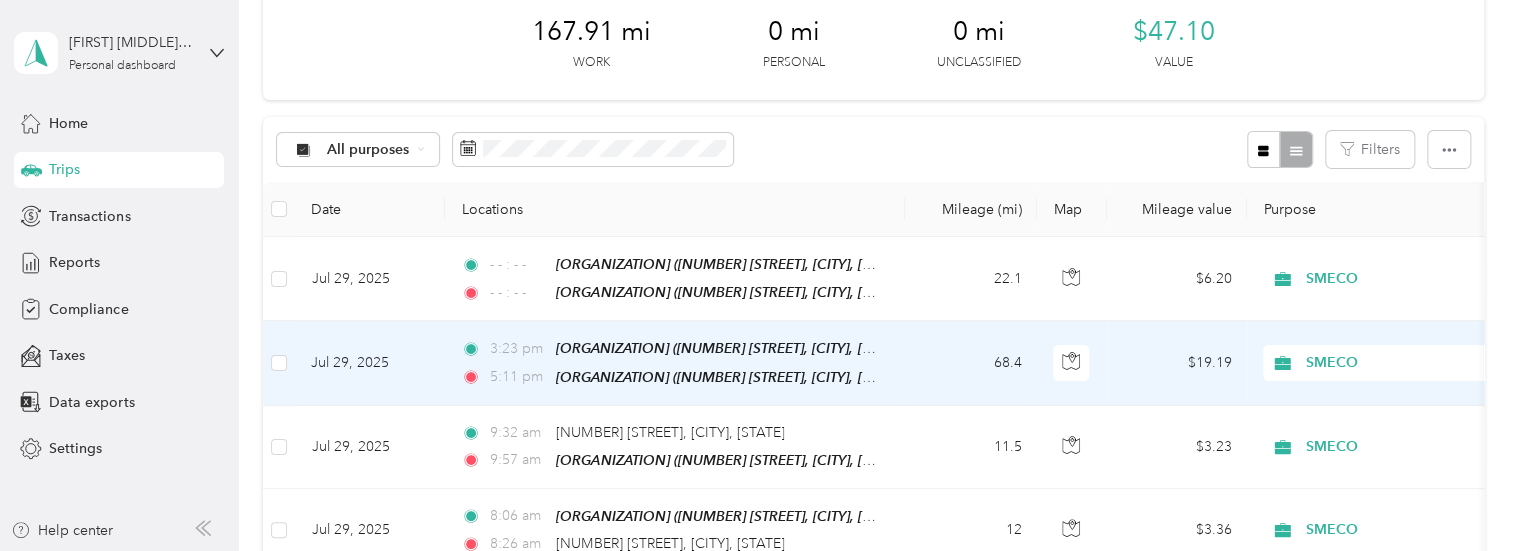 click on "68.4" at bounding box center (971, 363) 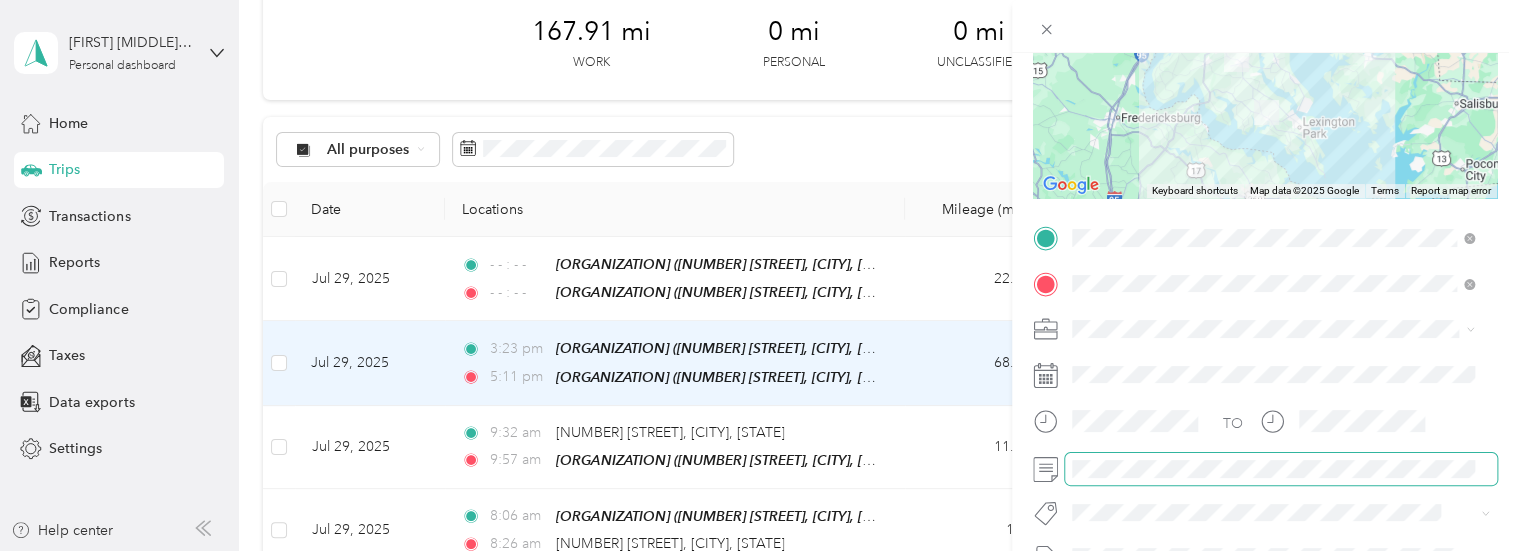scroll, scrollTop: 300, scrollLeft: 0, axis: vertical 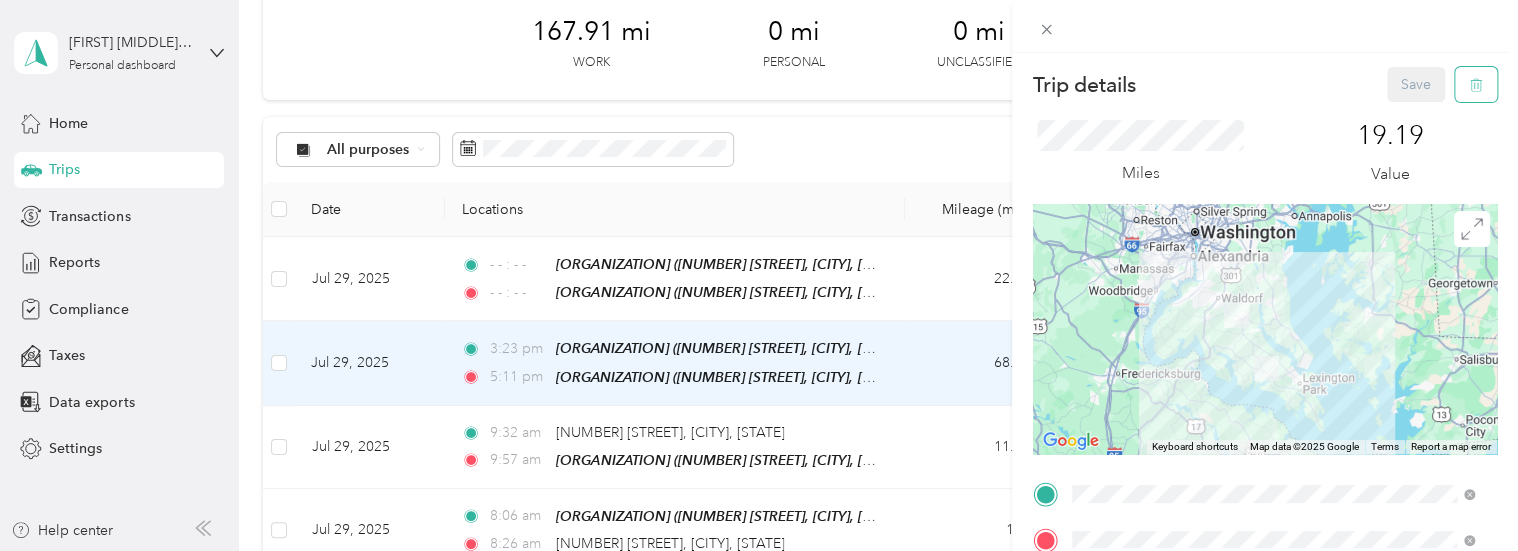 click 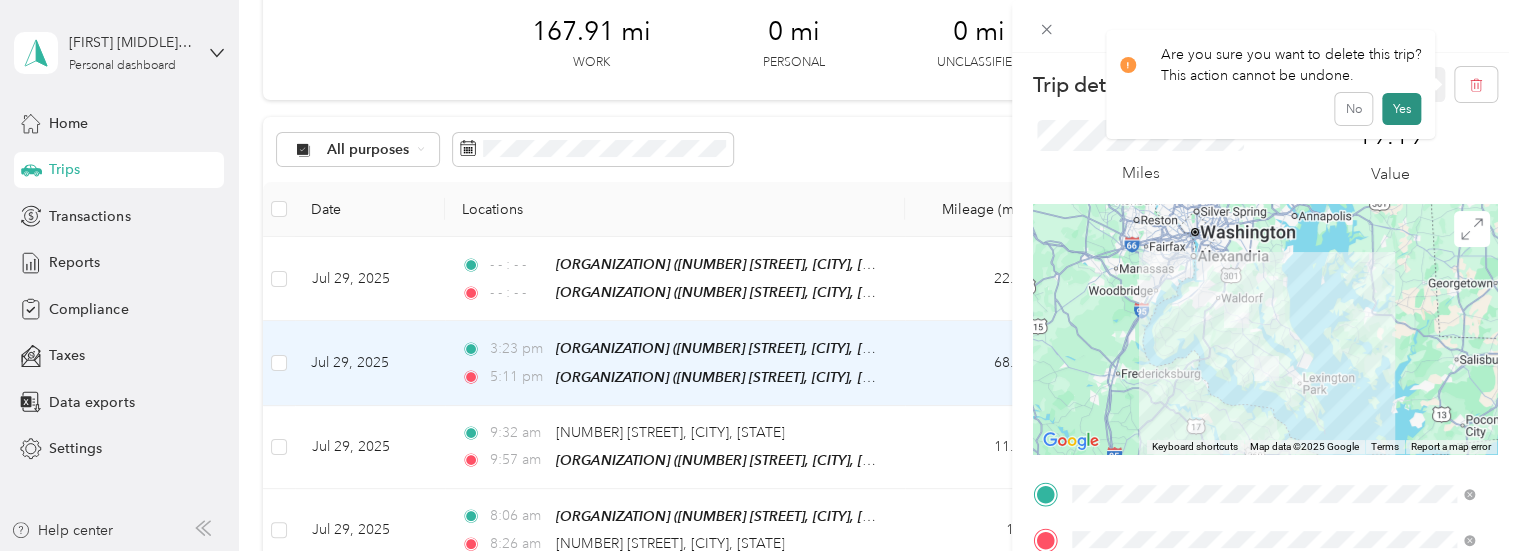 click on "Yes" at bounding box center (1401, 109) 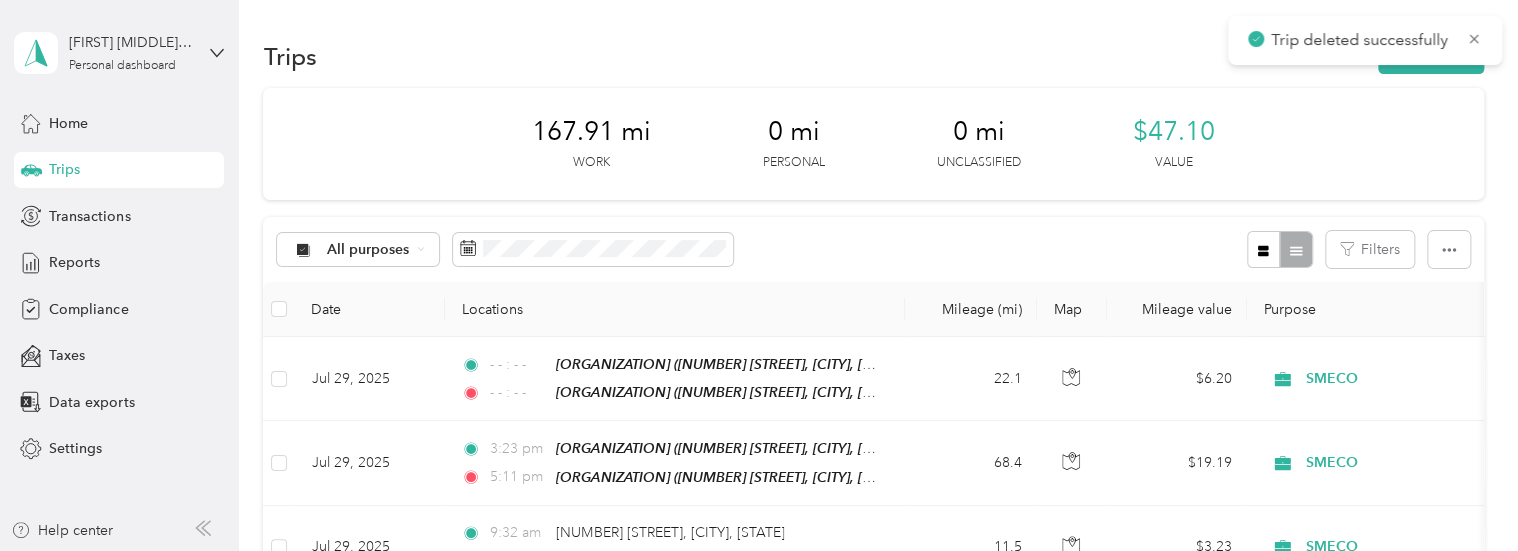 scroll, scrollTop: 0, scrollLeft: 0, axis: both 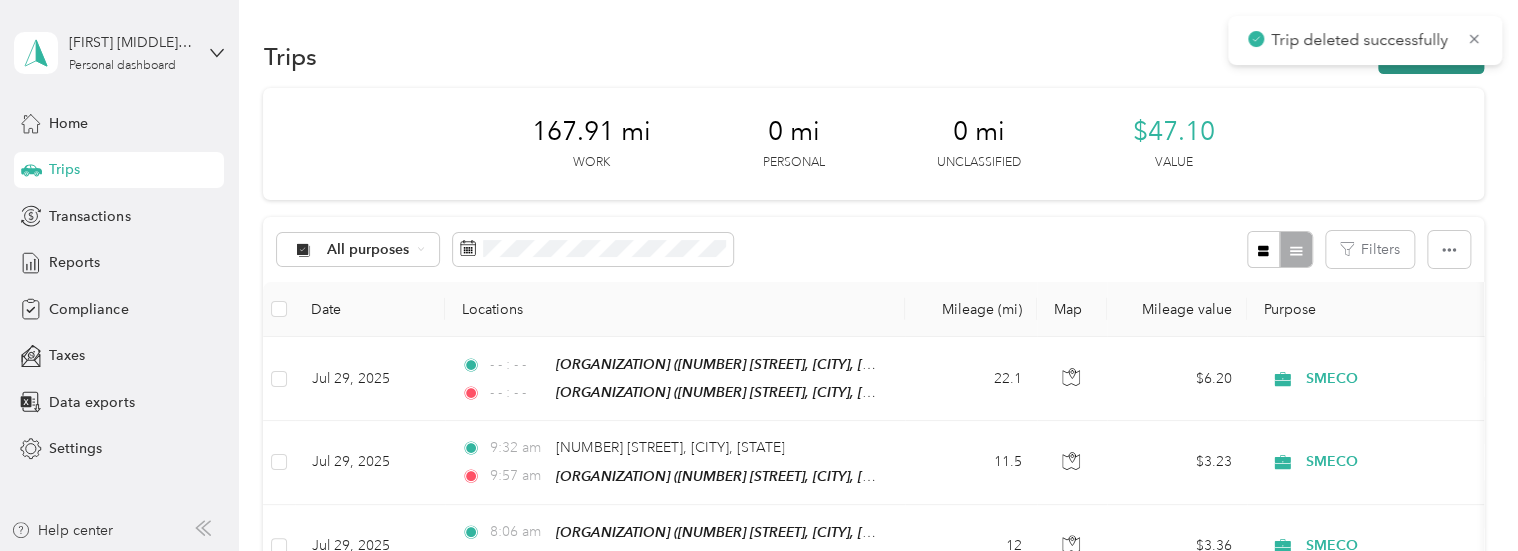 click on "New trip" at bounding box center [1431, 56] 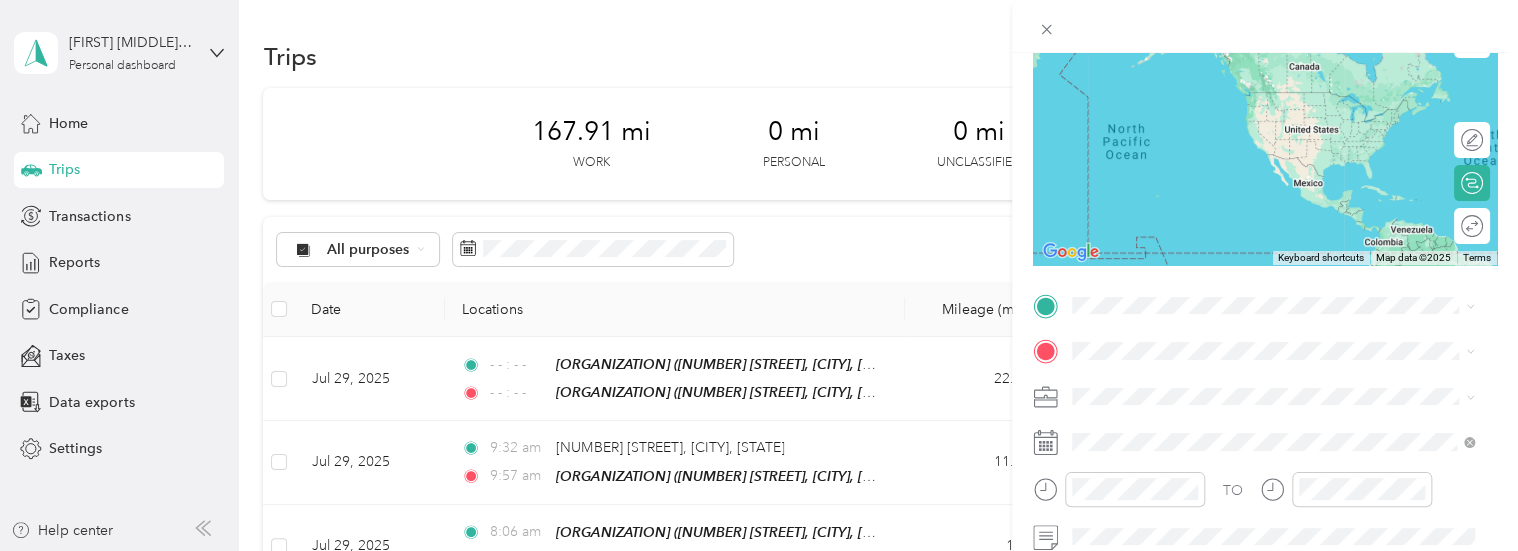 scroll, scrollTop: 200, scrollLeft: 0, axis: vertical 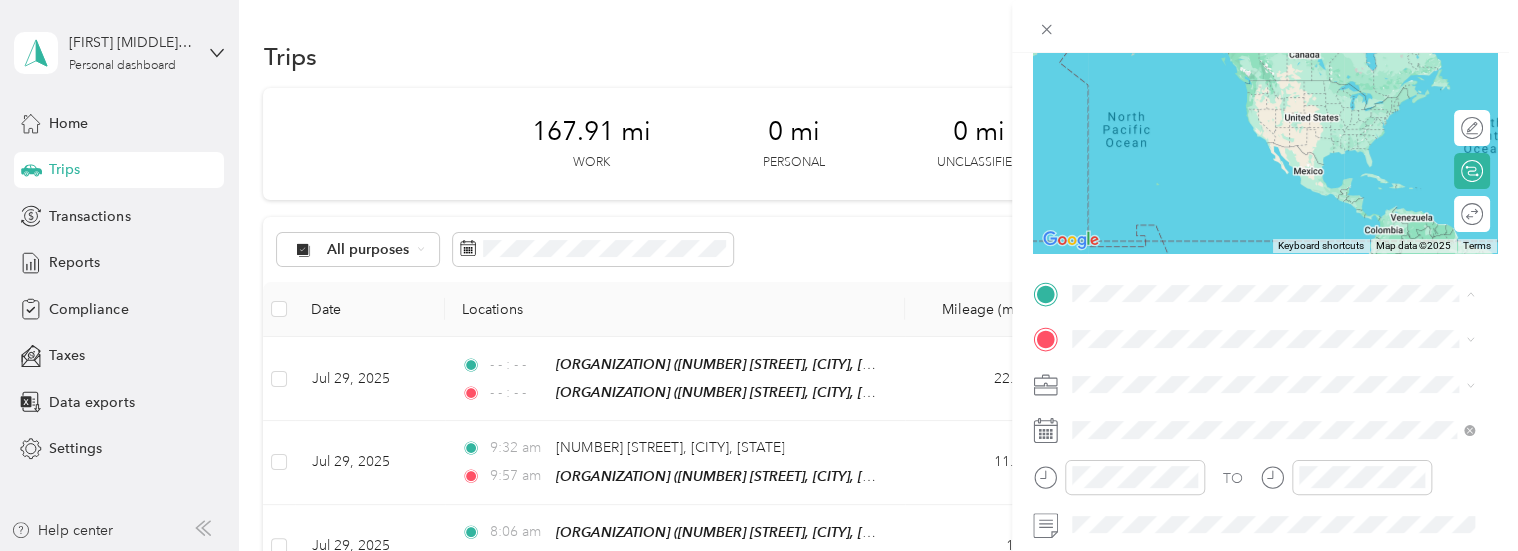 click on "SRF" at bounding box center [1288, 141] 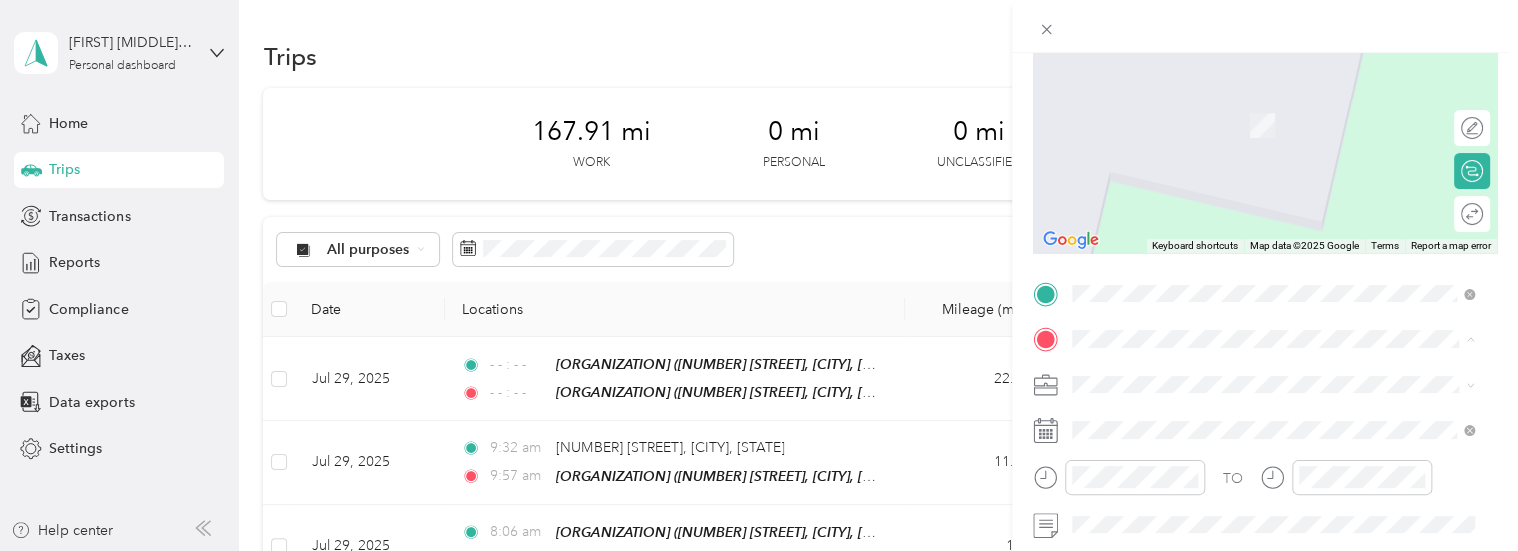 click on "EOC" at bounding box center [1124, 103] 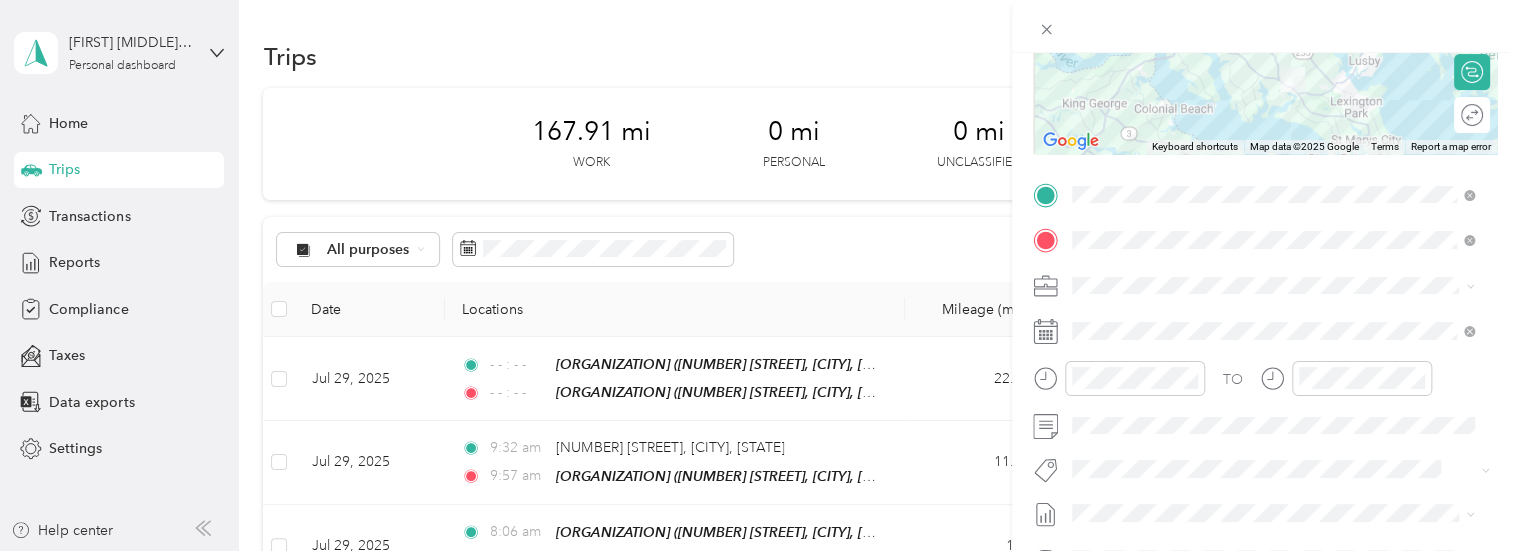 scroll, scrollTop: 300, scrollLeft: 0, axis: vertical 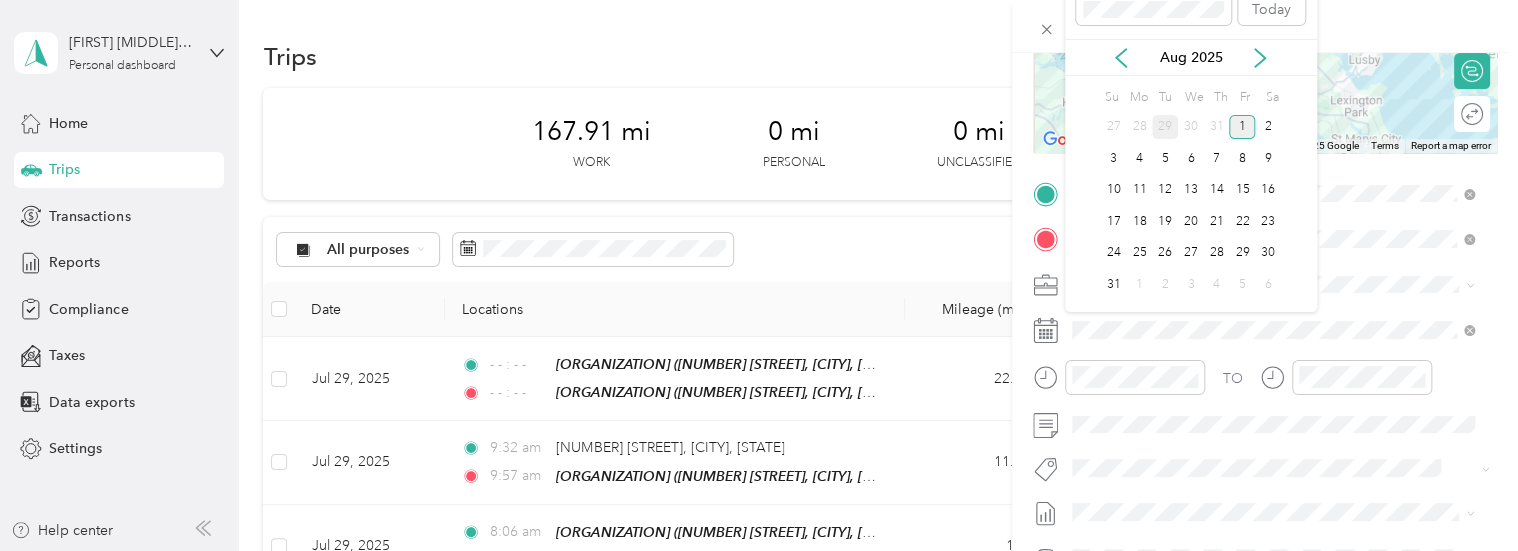click on "29" at bounding box center [1165, 127] 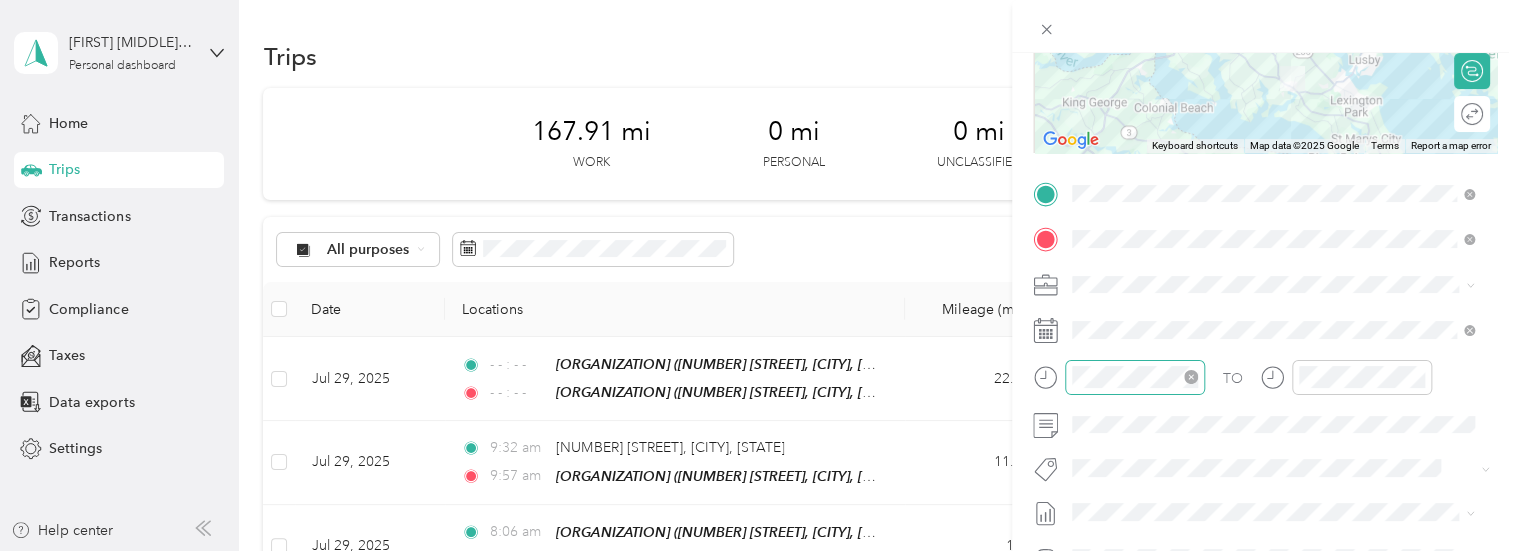 click 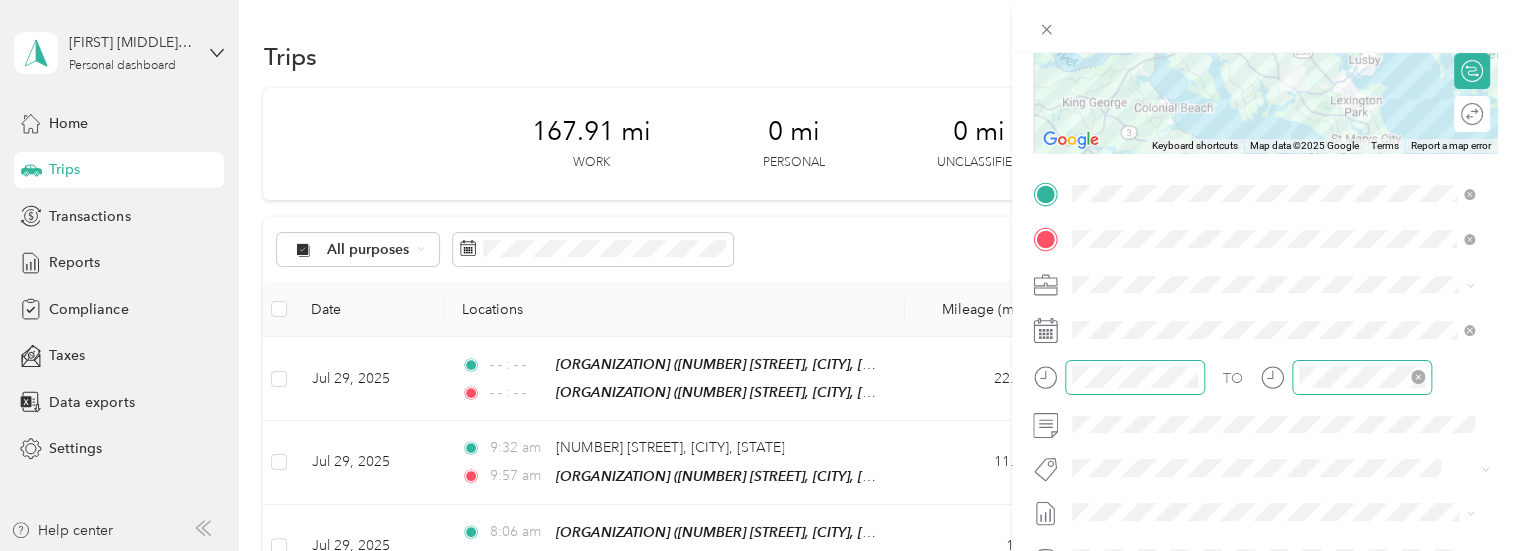 click 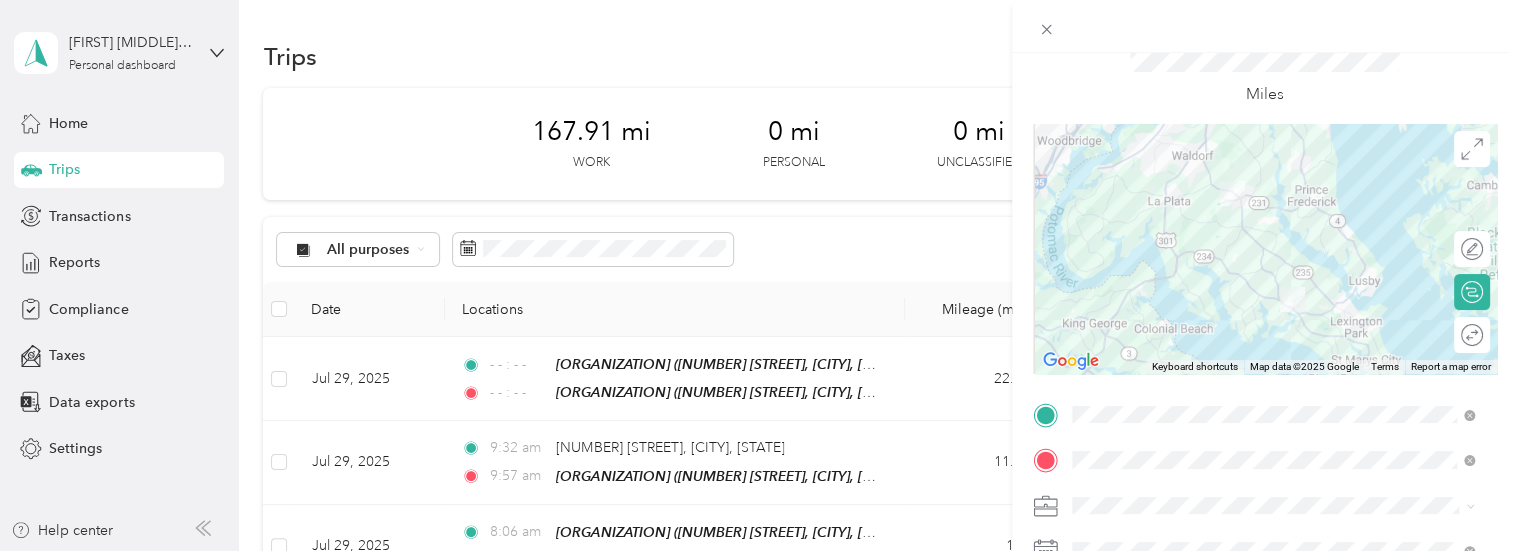 scroll, scrollTop: 0, scrollLeft: 0, axis: both 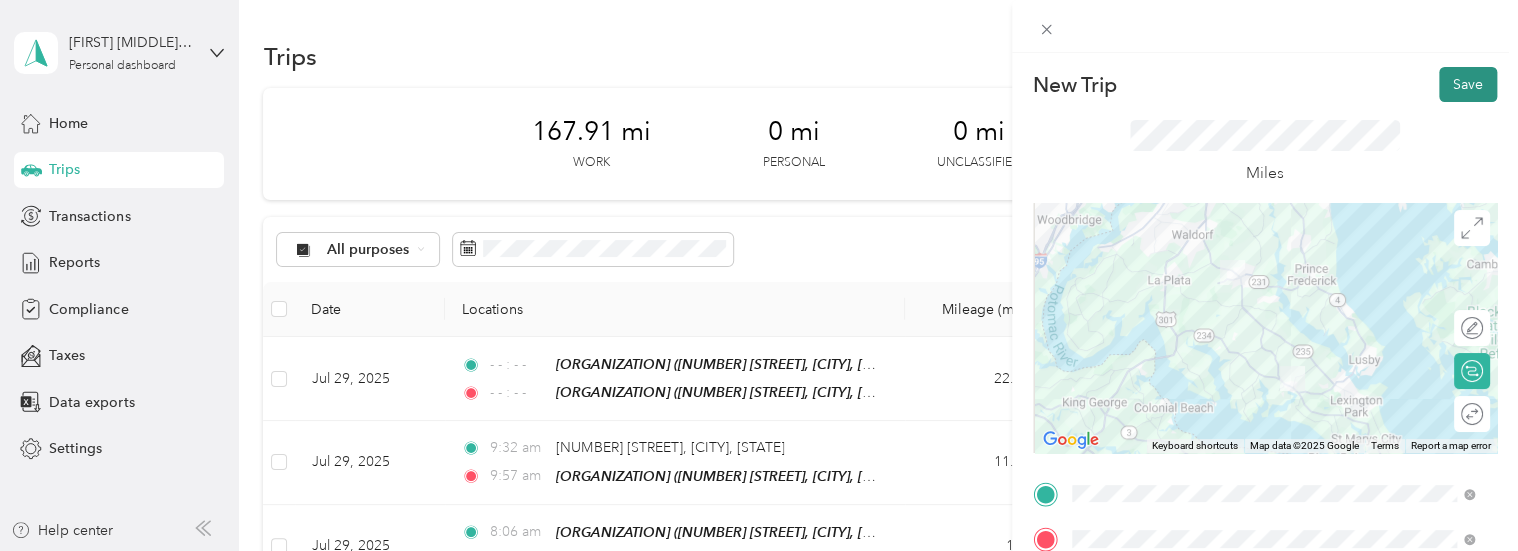 click on "Save" at bounding box center [1468, 84] 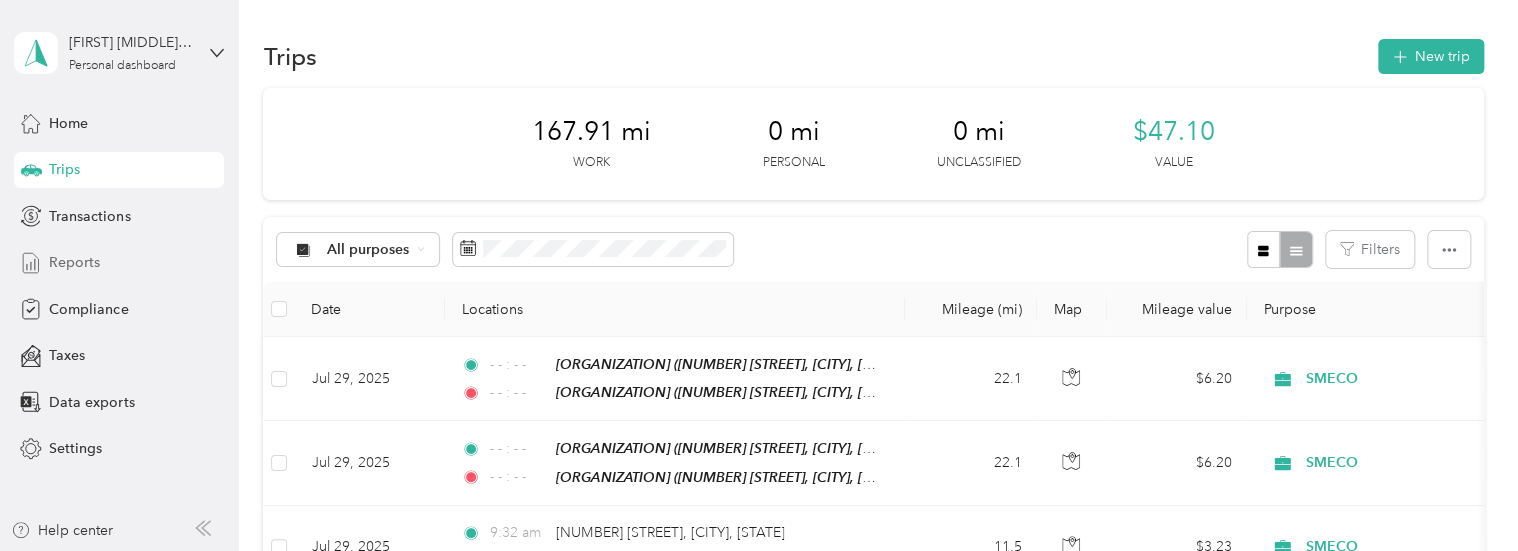 click on "Reports" at bounding box center [74, 262] 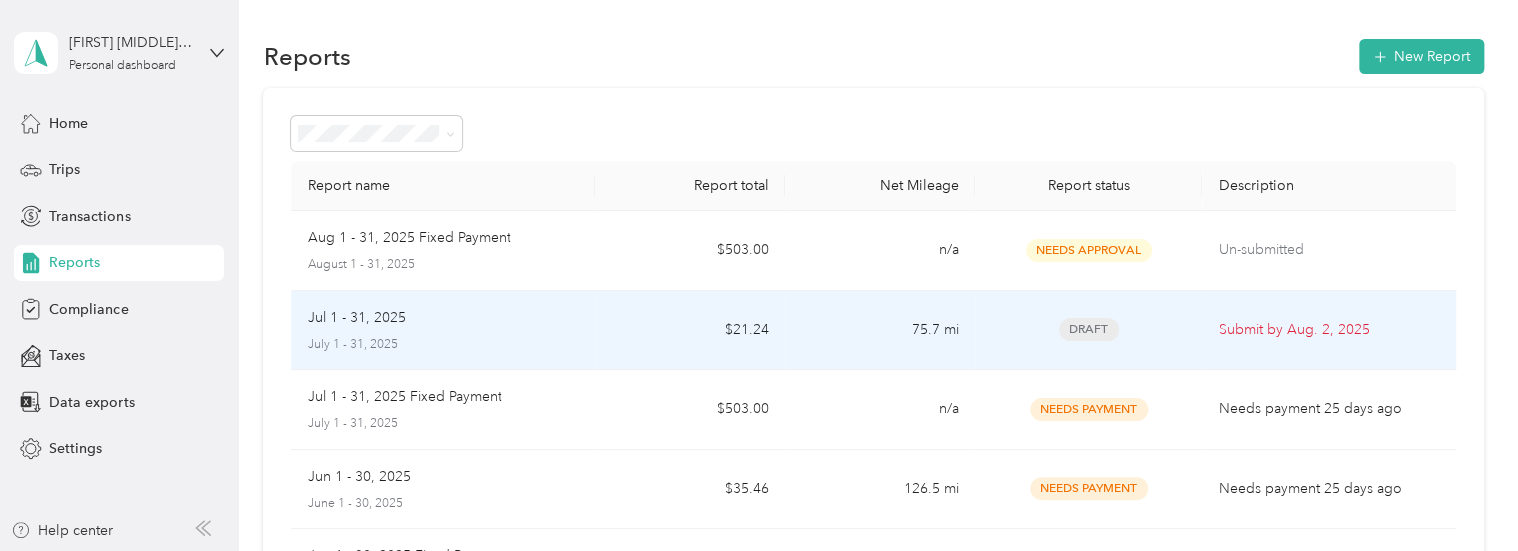 click on "July 1 - 31, 2025" at bounding box center [443, 345] 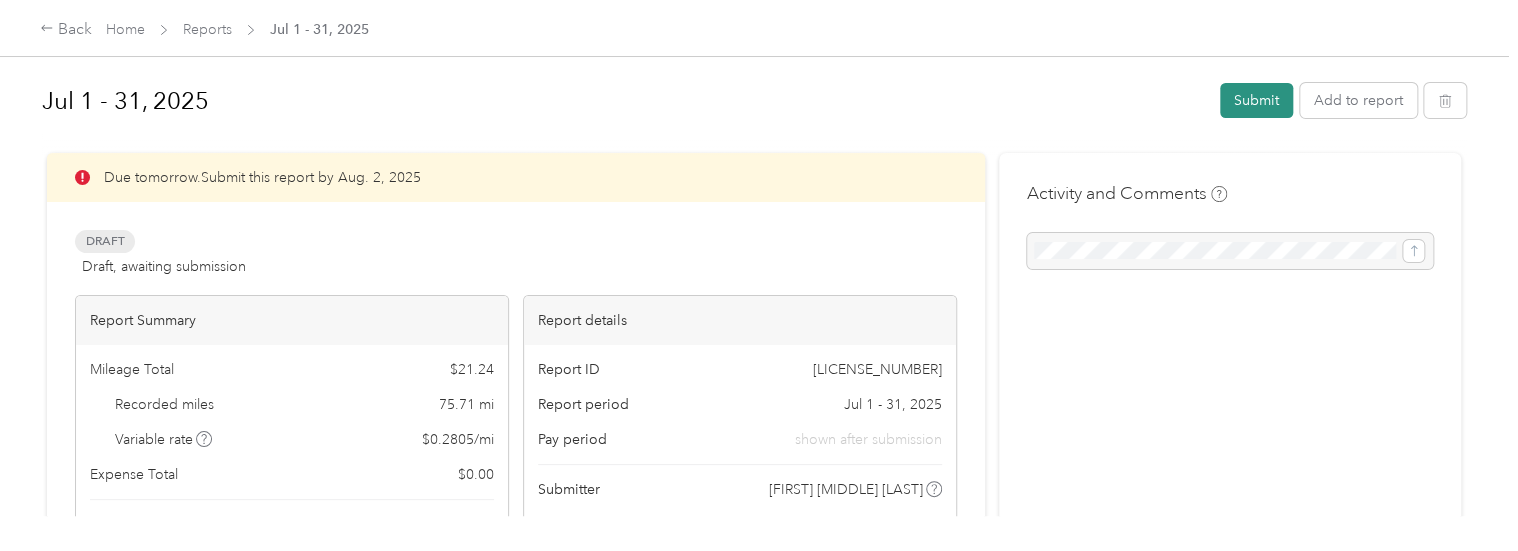 click on "Submit" at bounding box center (1256, 100) 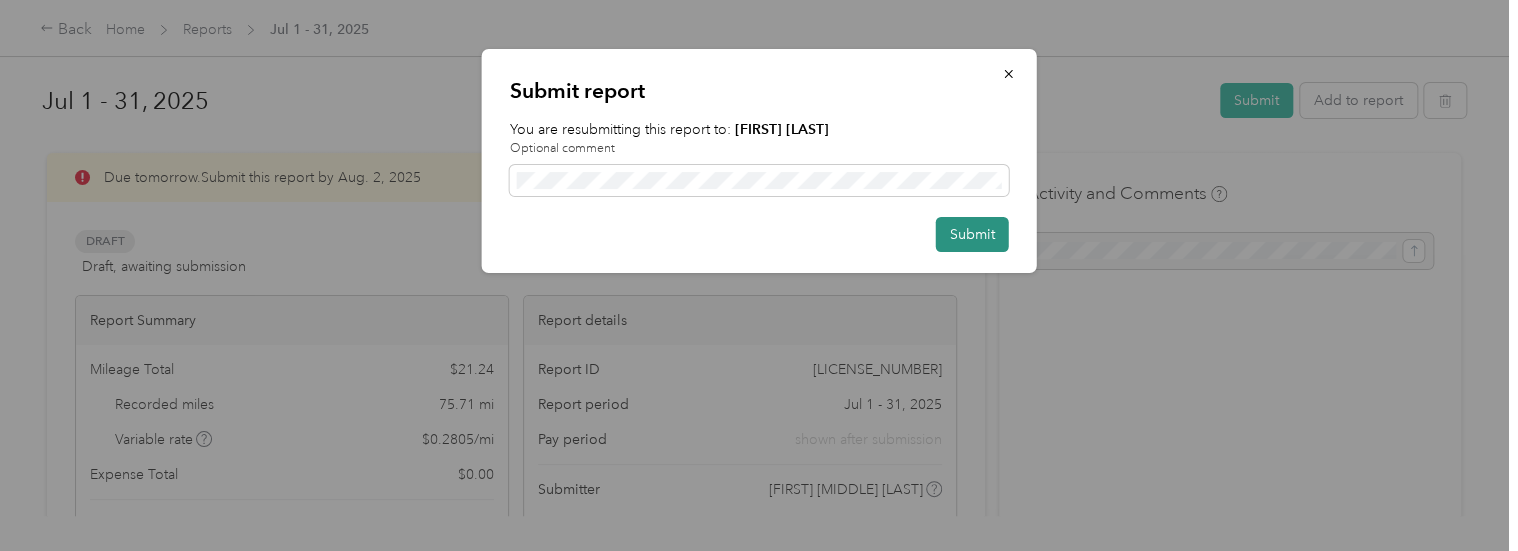 click on "Submit" at bounding box center [972, 234] 